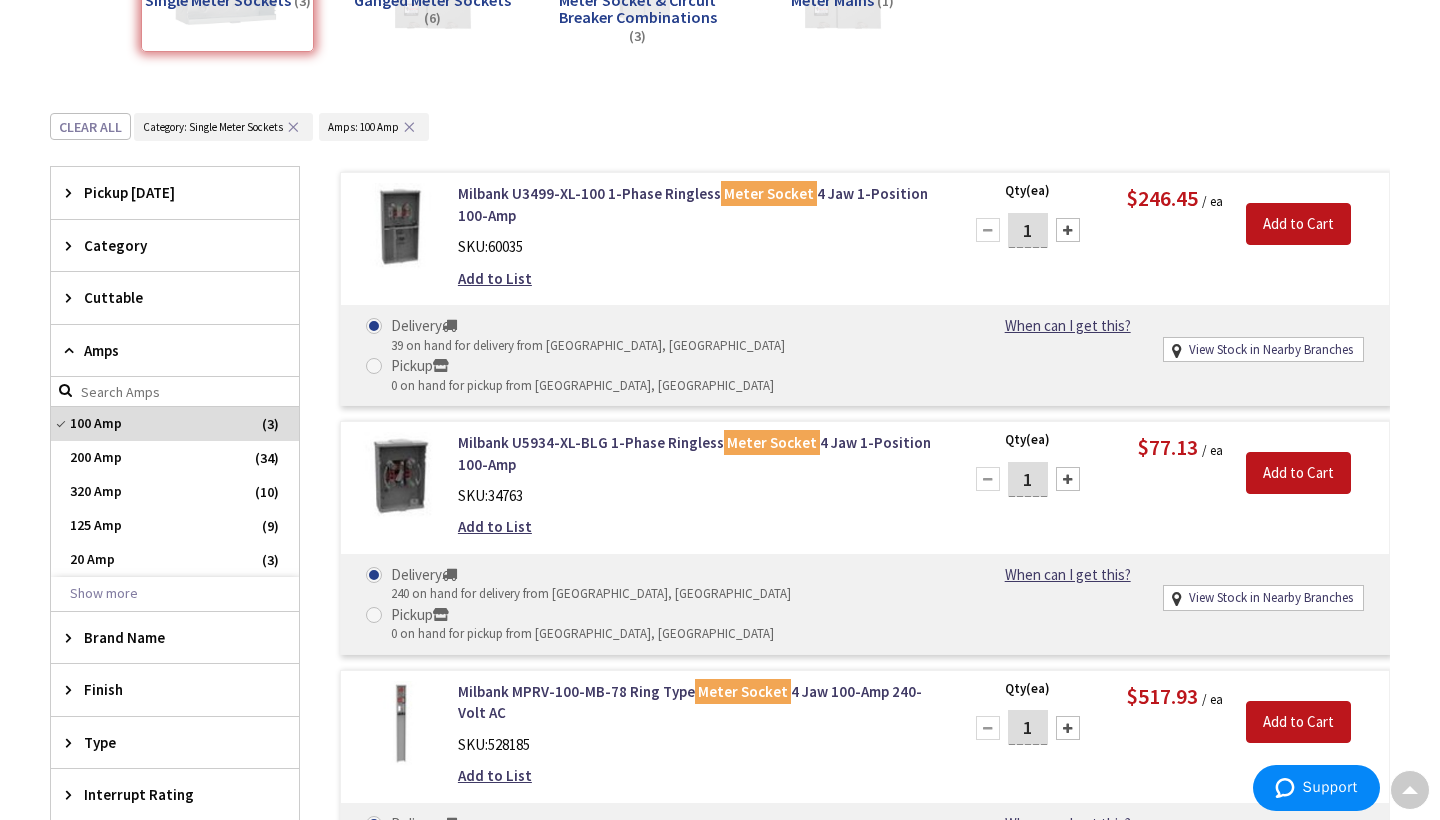 scroll, scrollTop: 426, scrollLeft: 0, axis: vertical 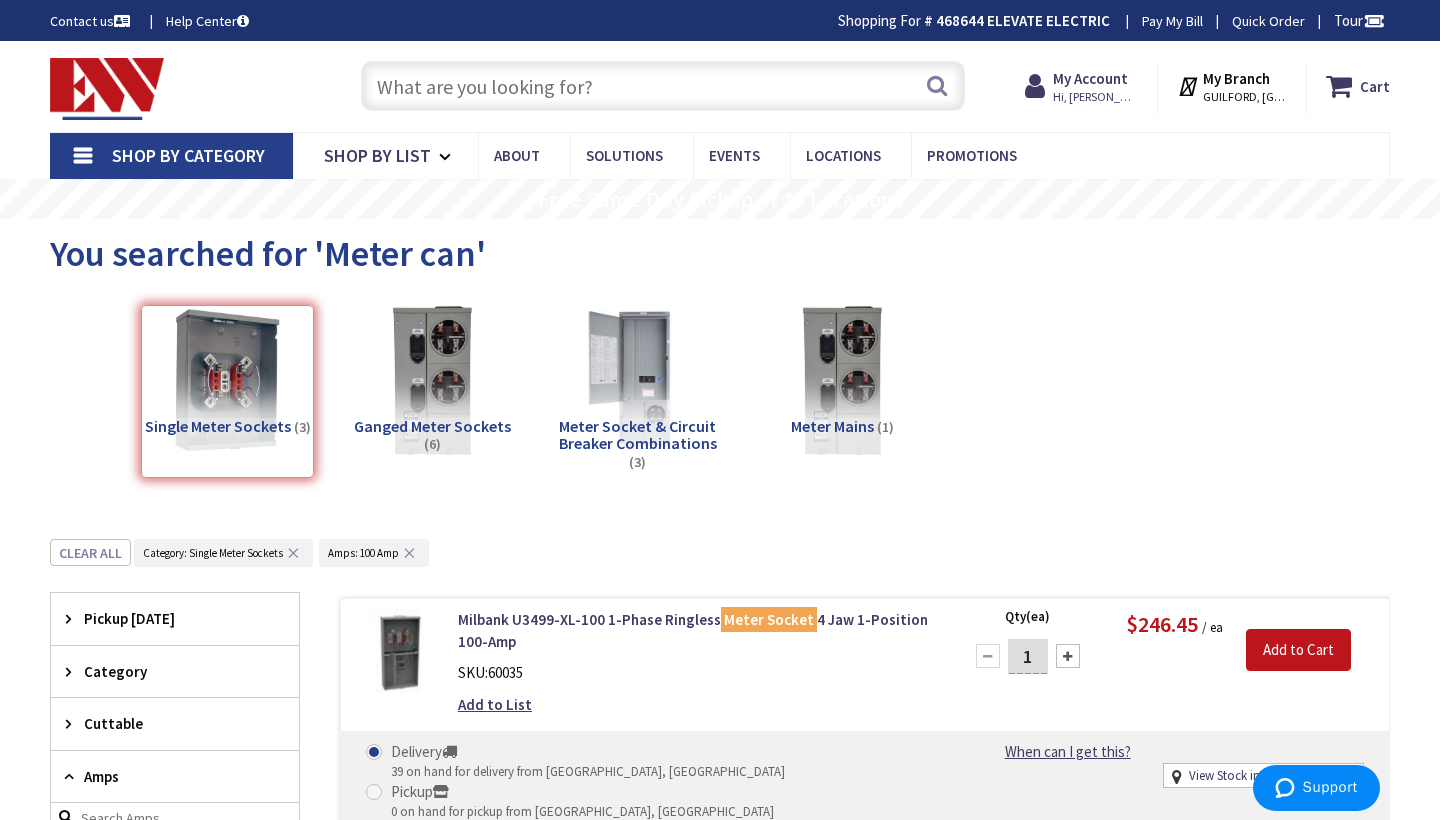 click at bounding box center [663, 86] 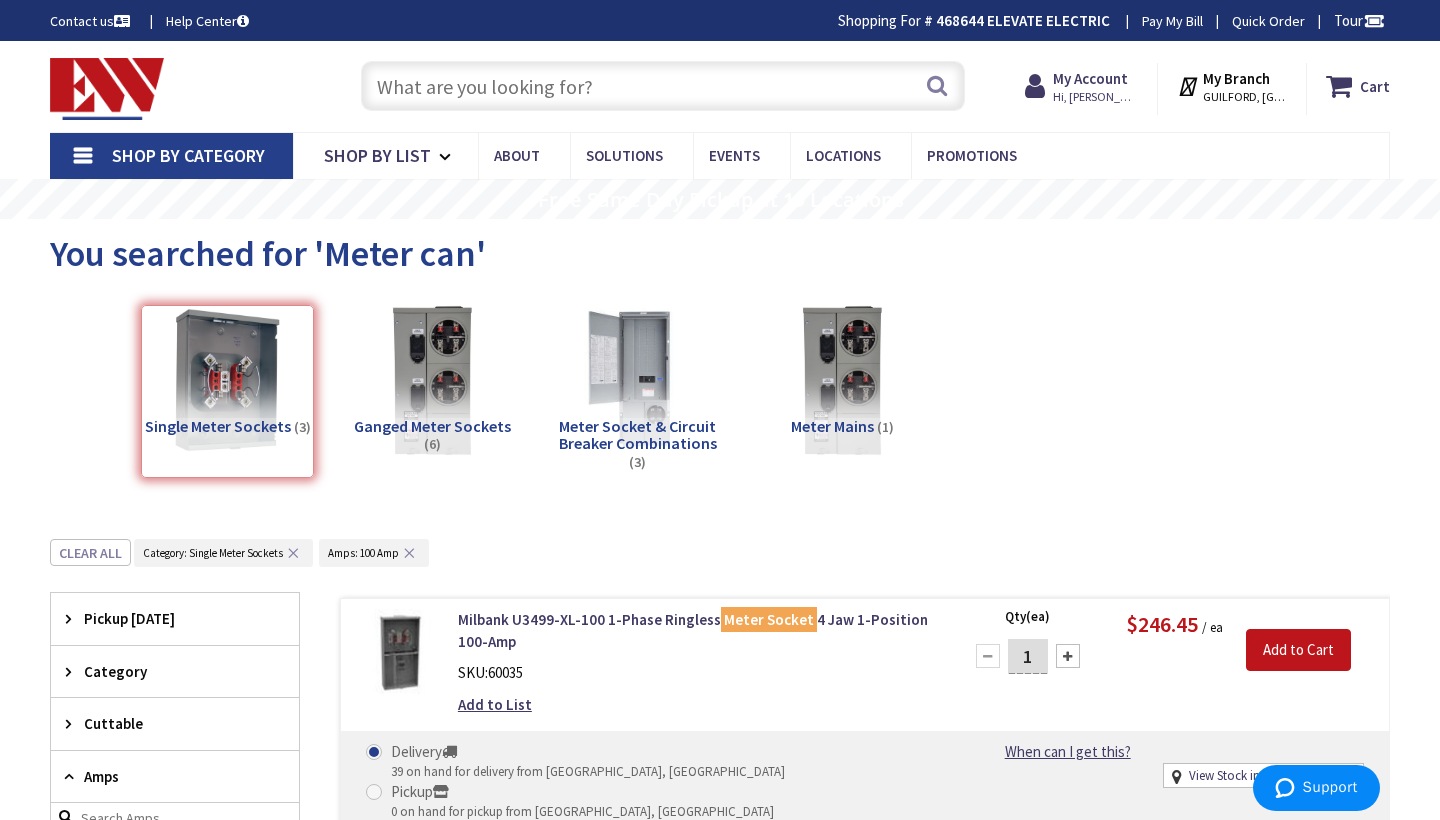 scroll, scrollTop: 245, scrollLeft: 0, axis: vertical 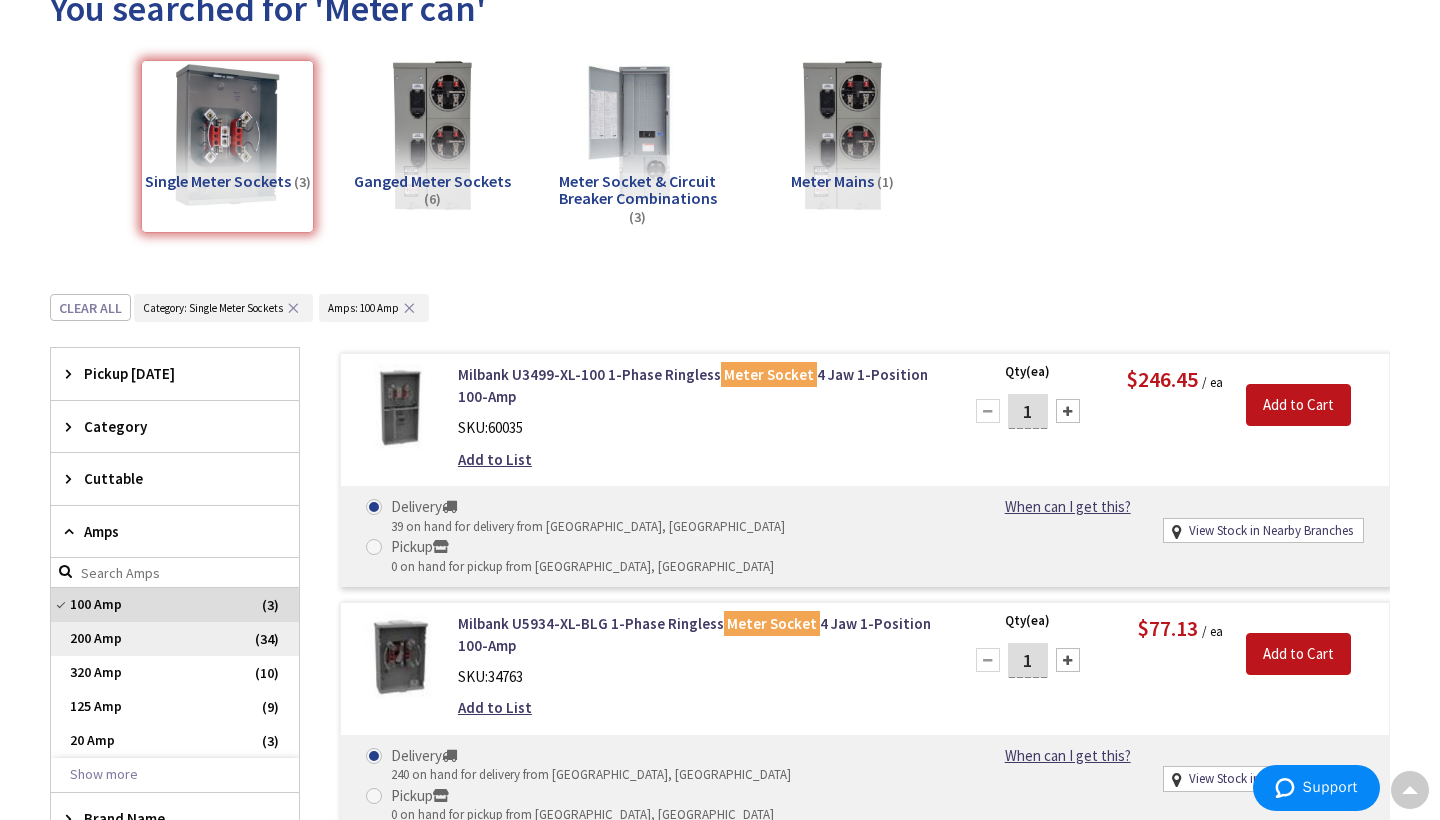 click on "200 Amp" at bounding box center (175, 639) 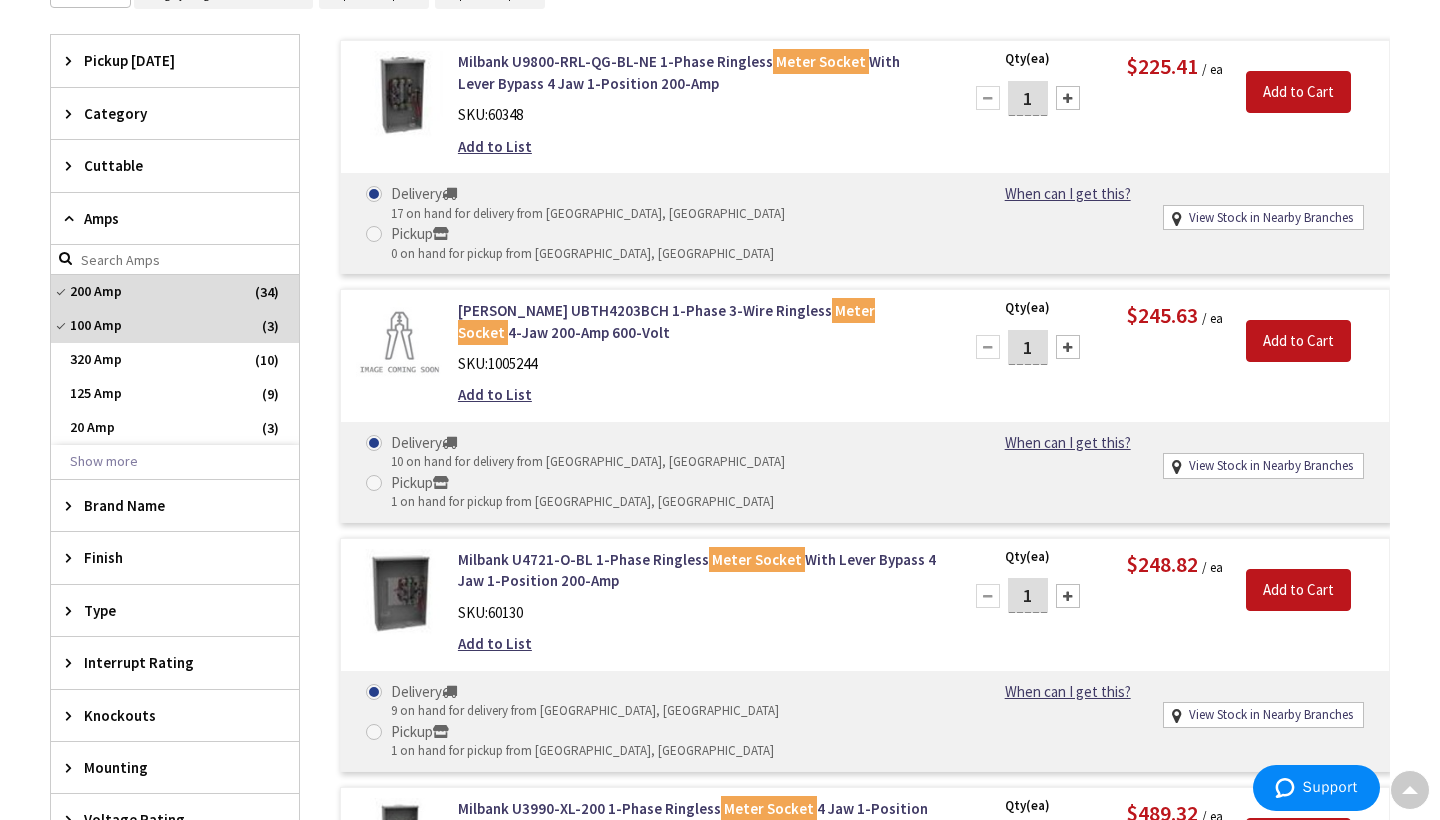 scroll, scrollTop: 563, scrollLeft: 0, axis: vertical 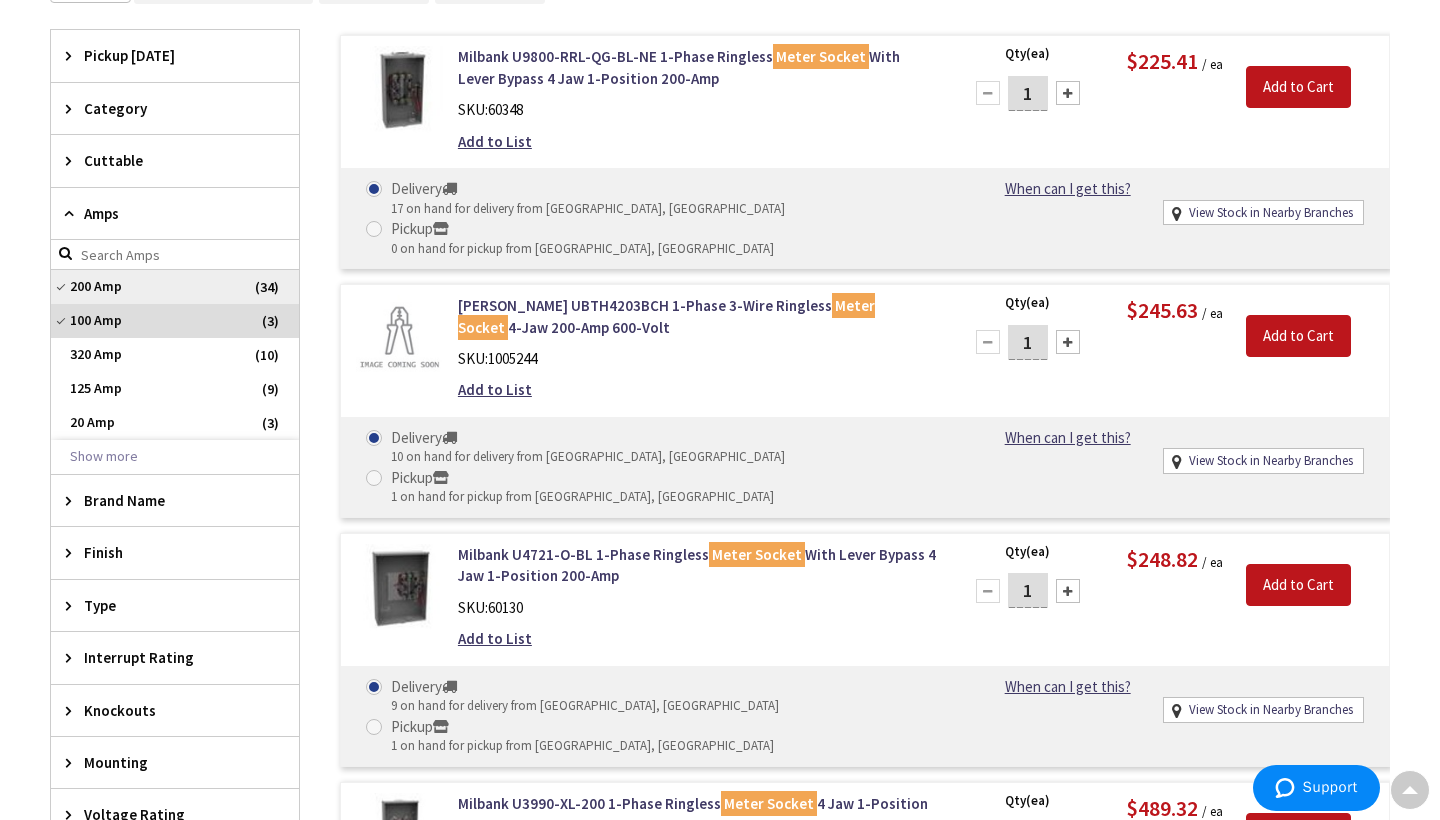 click on "200 Amp" at bounding box center (175, 287) 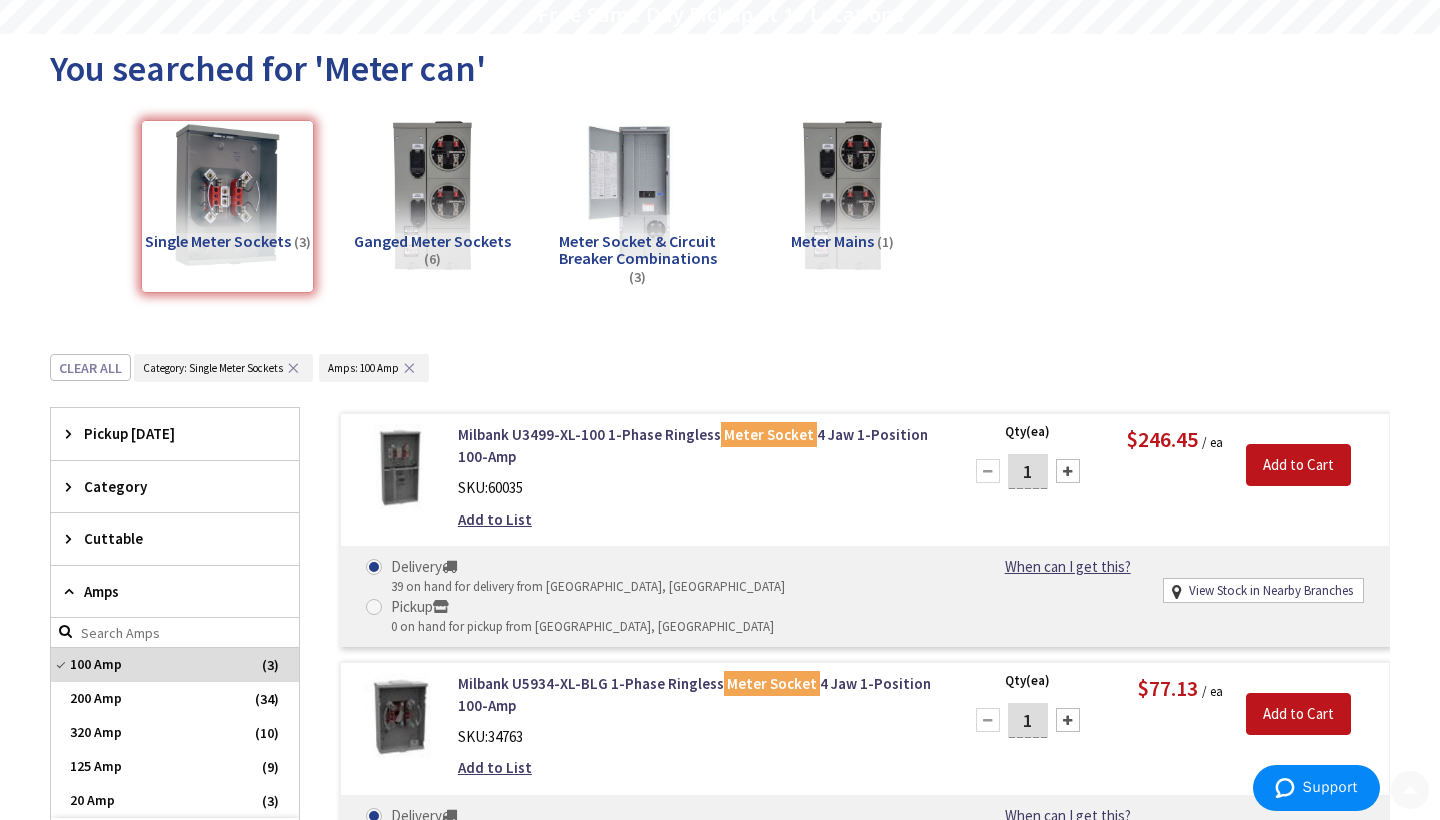 scroll, scrollTop: 186, scrollLeft: 0, axis: vertical 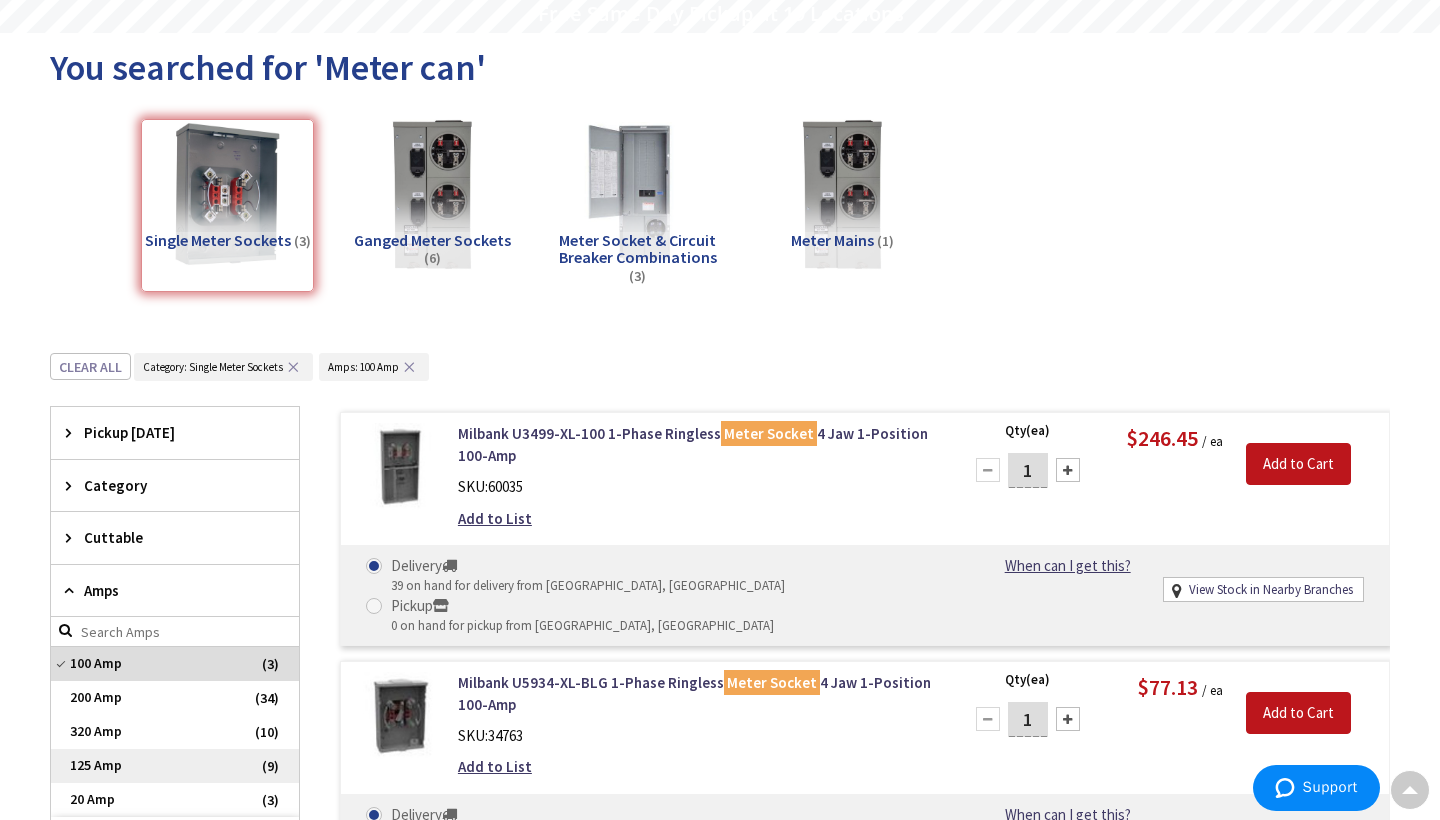 click on "125 Amp" at bounding box center [175, 766] 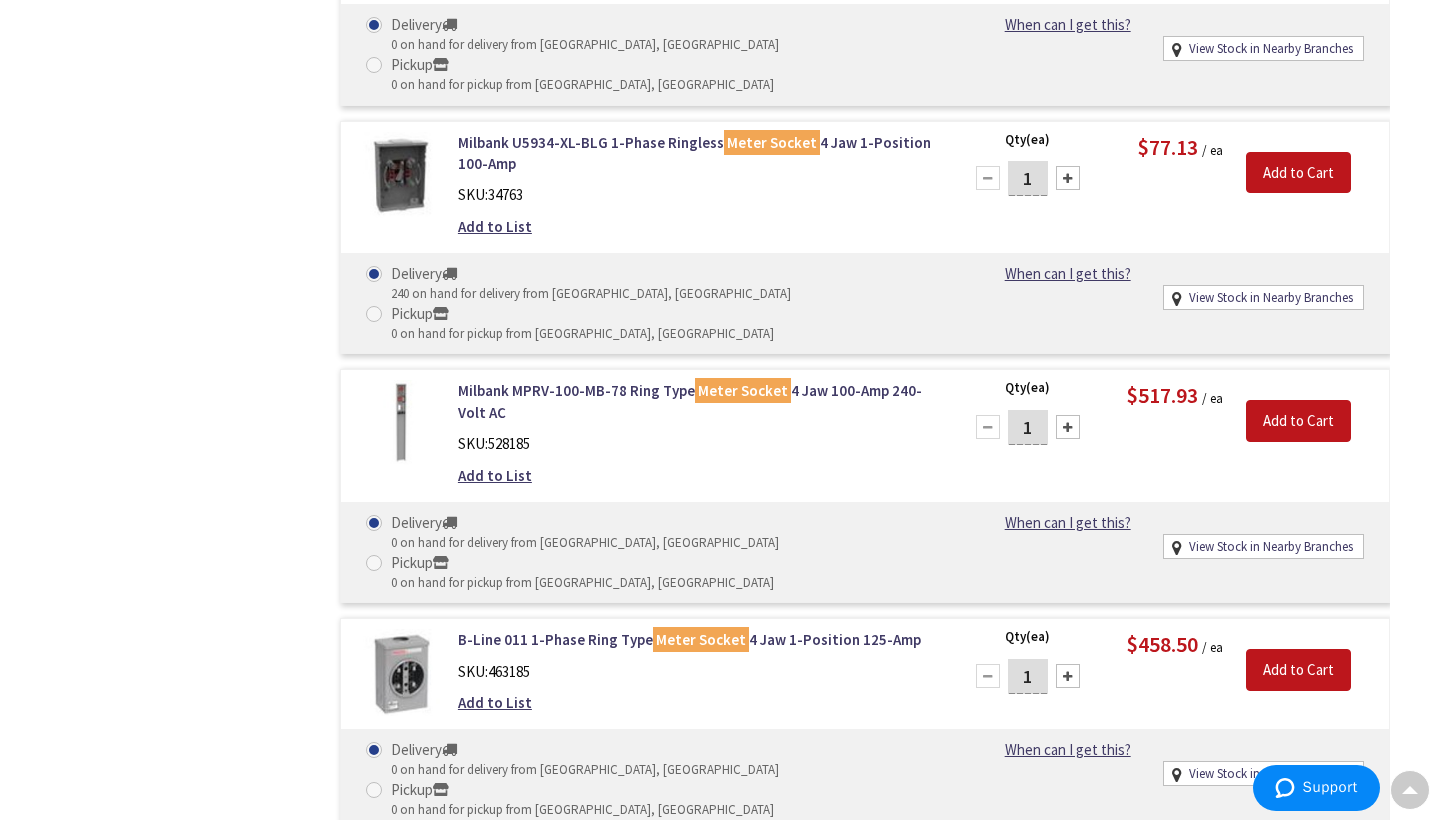 scroll, scrollTop: 1898, scrollLeft: 0, axis: vertical 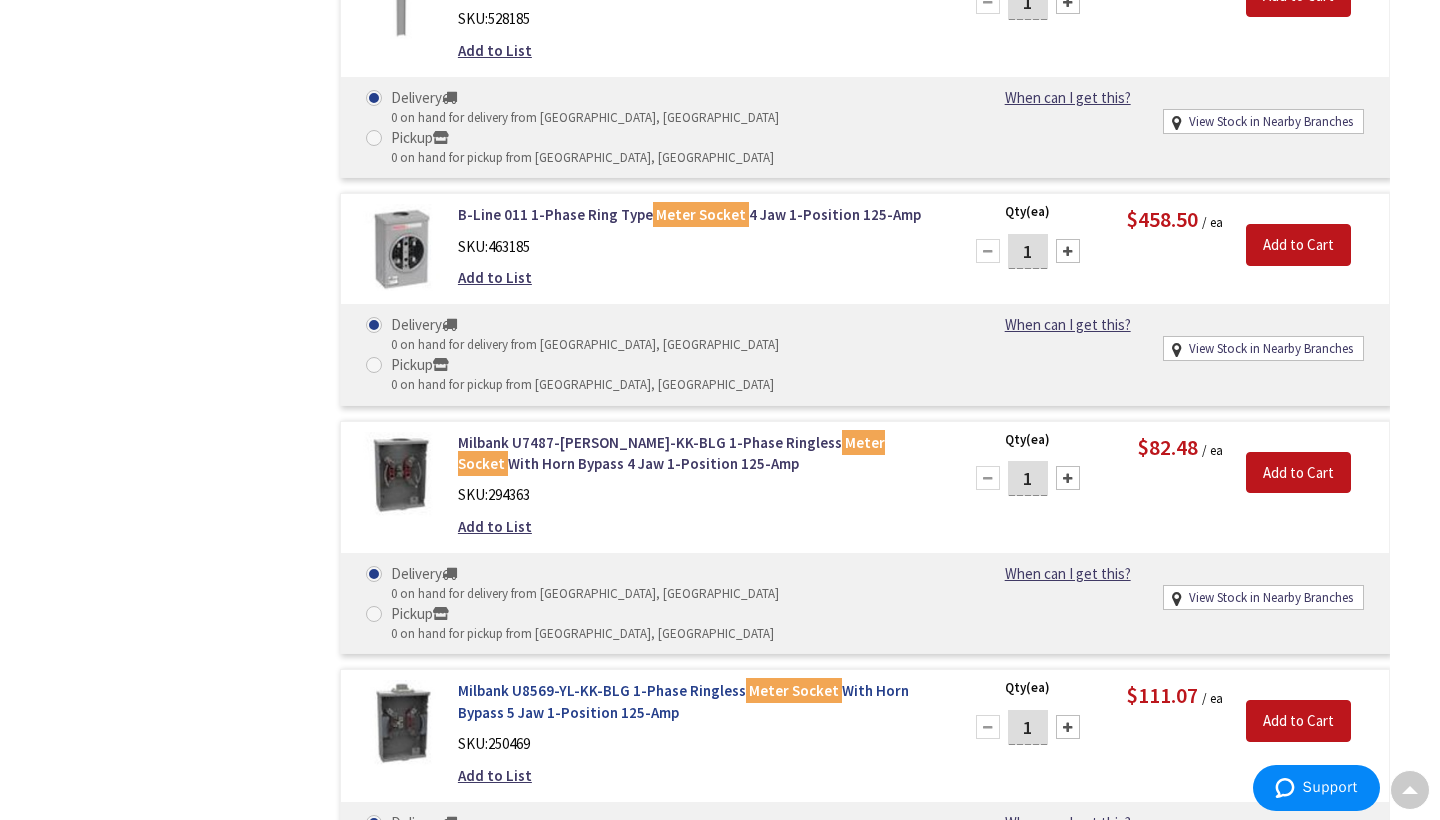 click on "Milbank U8569-YL-KK-BLG 1-Phase Ringless  Meter Socket  With Horn Bypass 5 Jaw 1-Position 125-Amp" at bounding box center (697, 701) 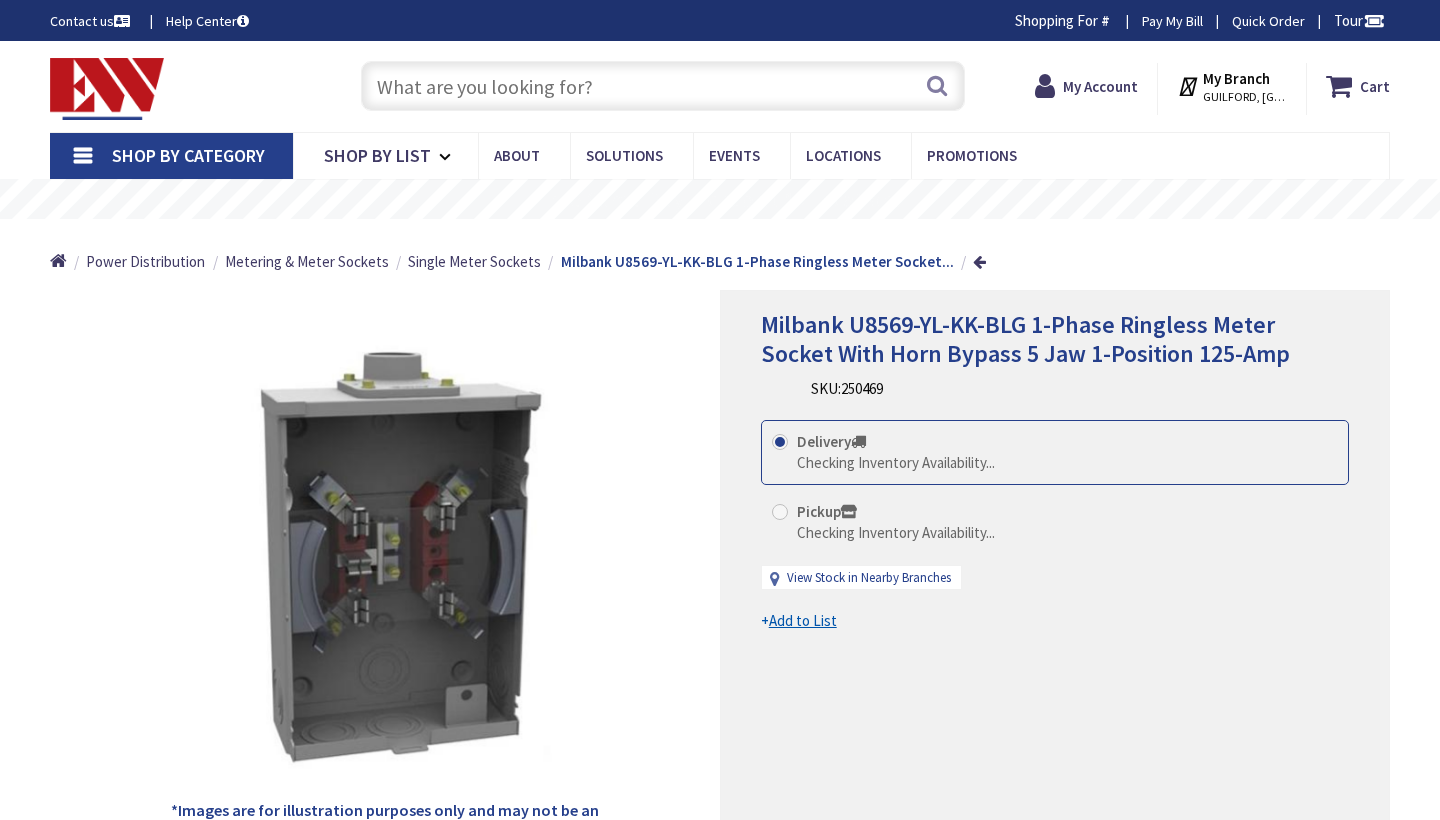 scroll, scrollTop: 0, scrollLeft: 0, axis: both 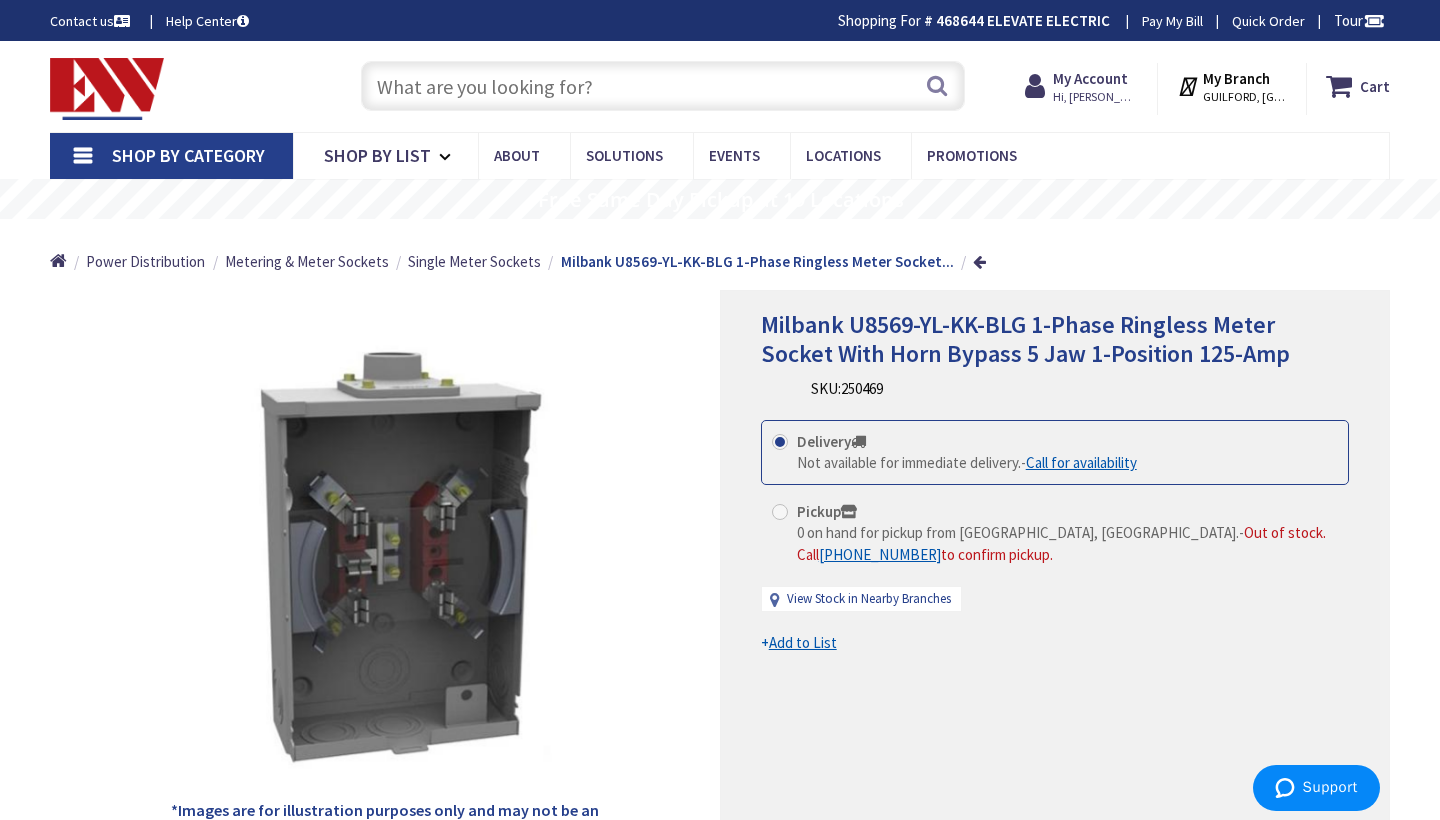 click at bounding box center (663, 86) 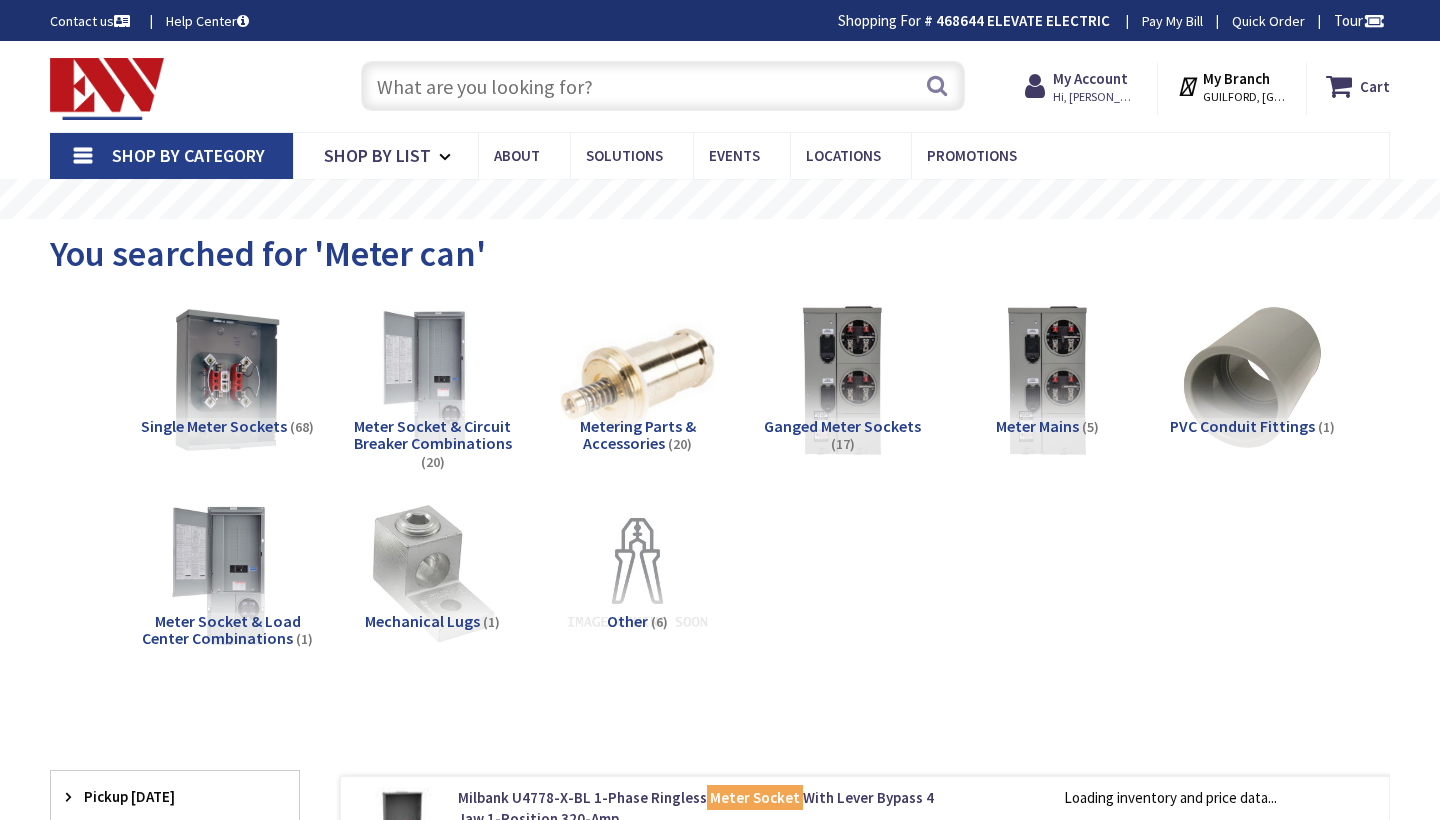 scroll, scrollTop: 177, scrollLeft: 0, axis: vertical 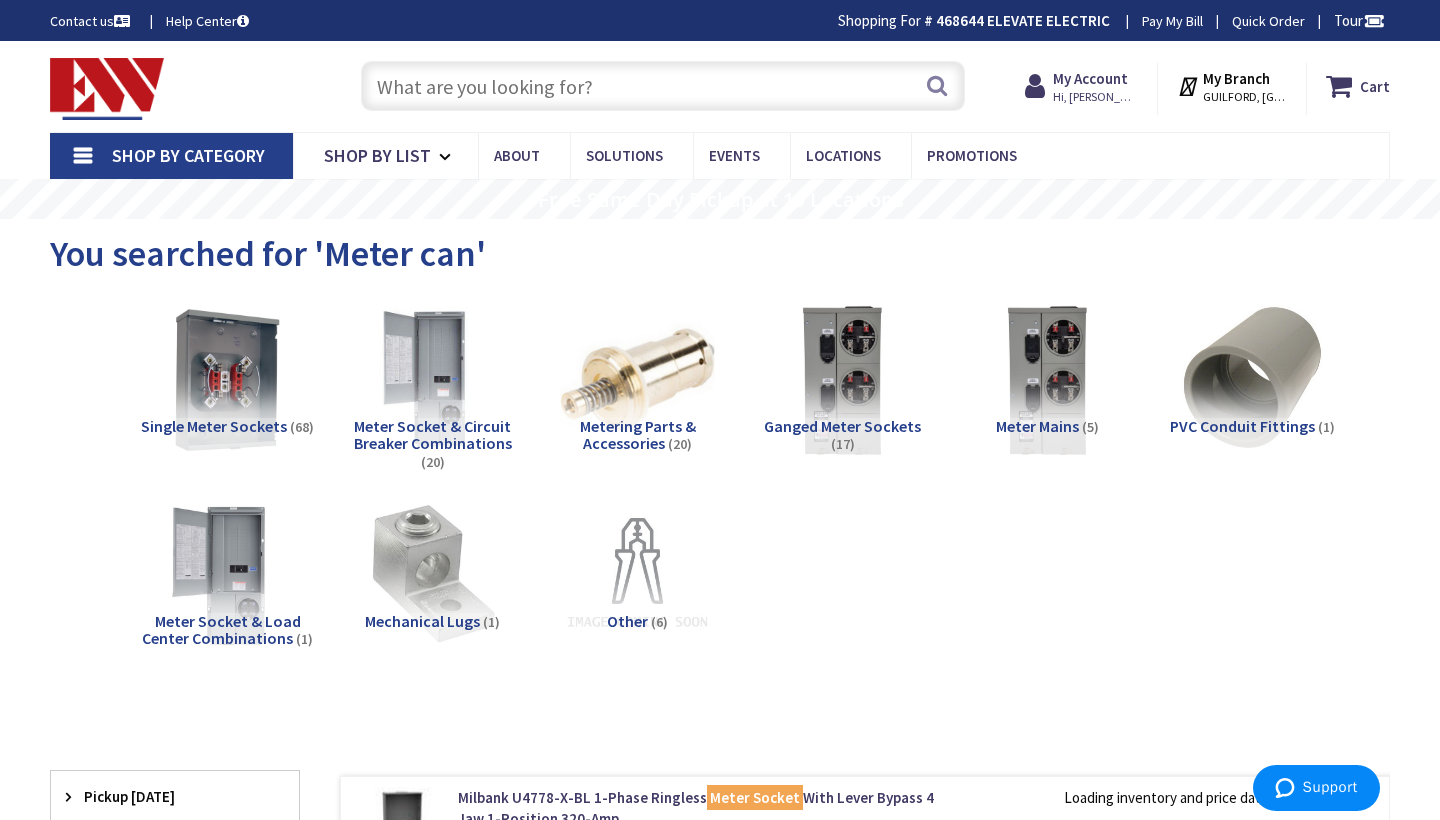 click at bounding box center (663, 86) 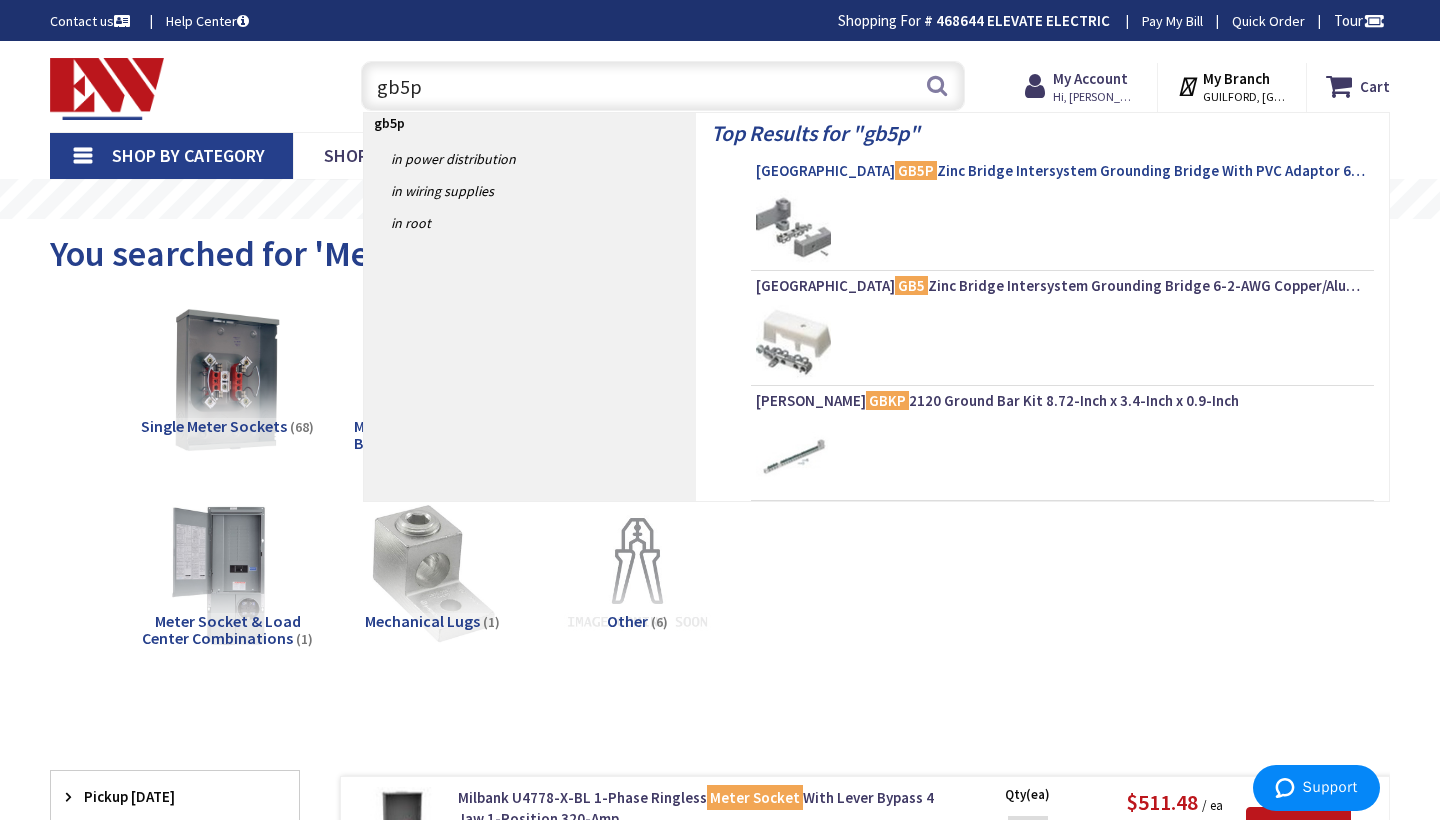 type on "gb5p" 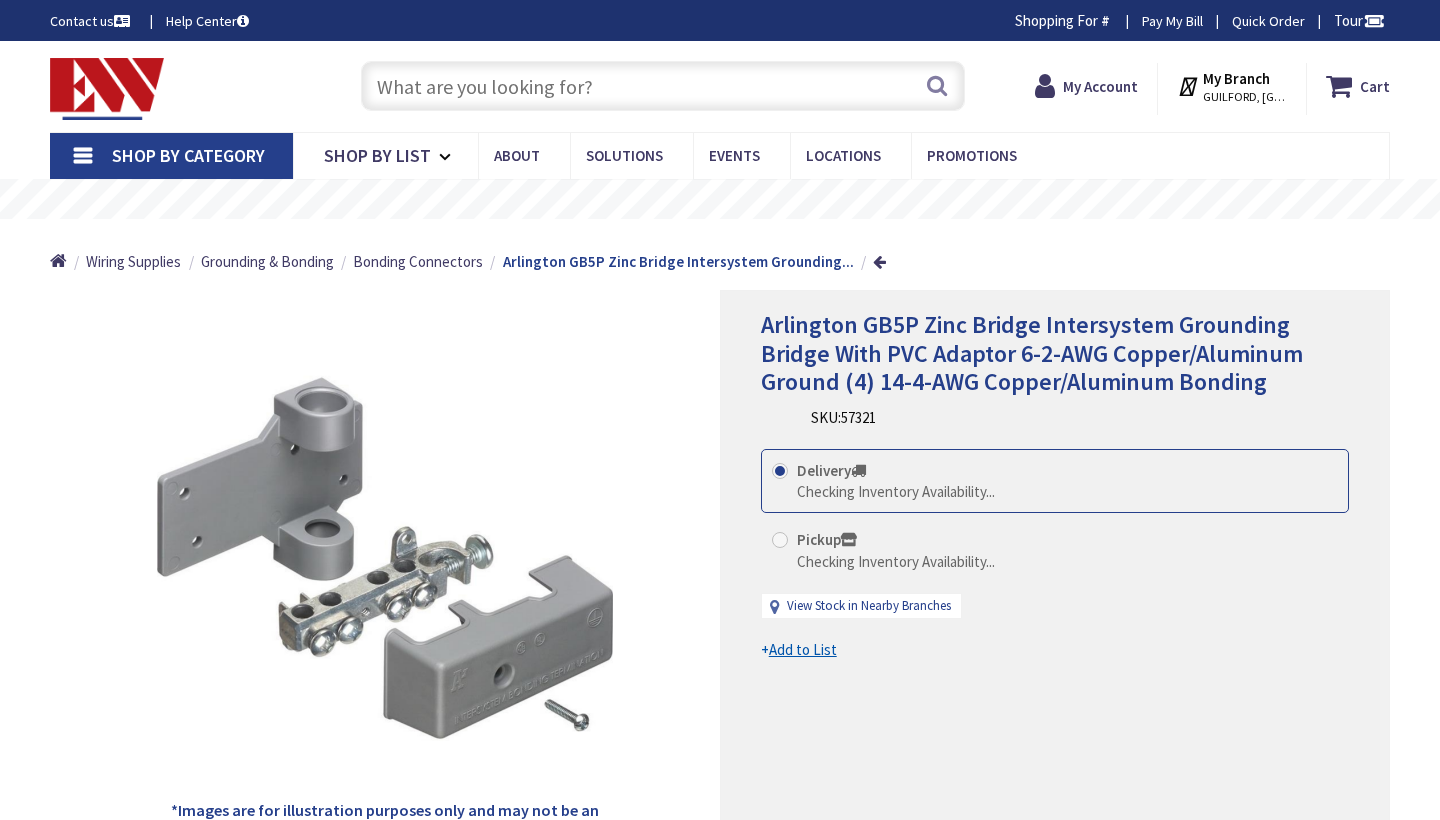 scroll, scrollTop: 0, scrollLeft: 0, axis: both 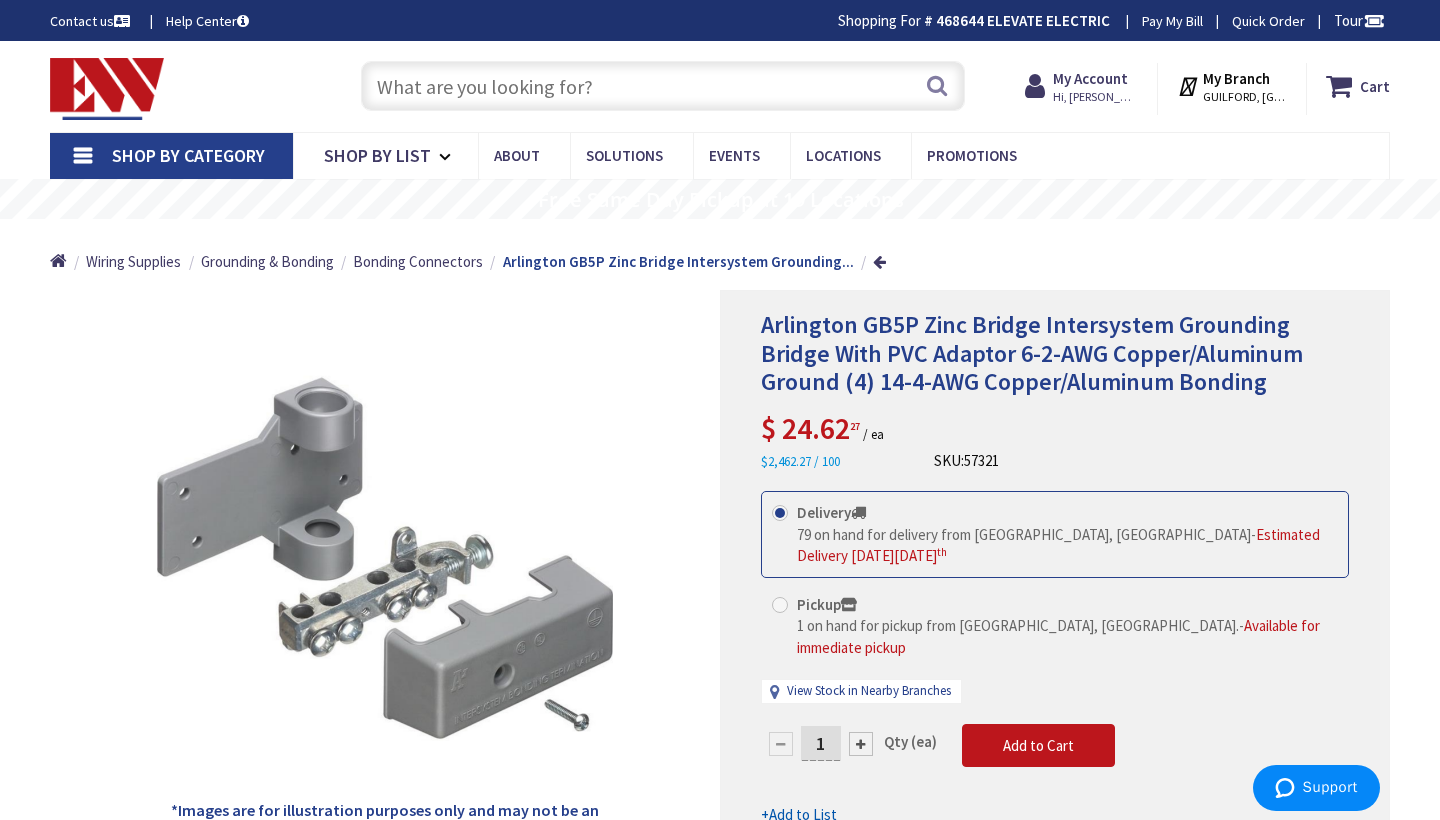 click at bounding box center (663, 86) 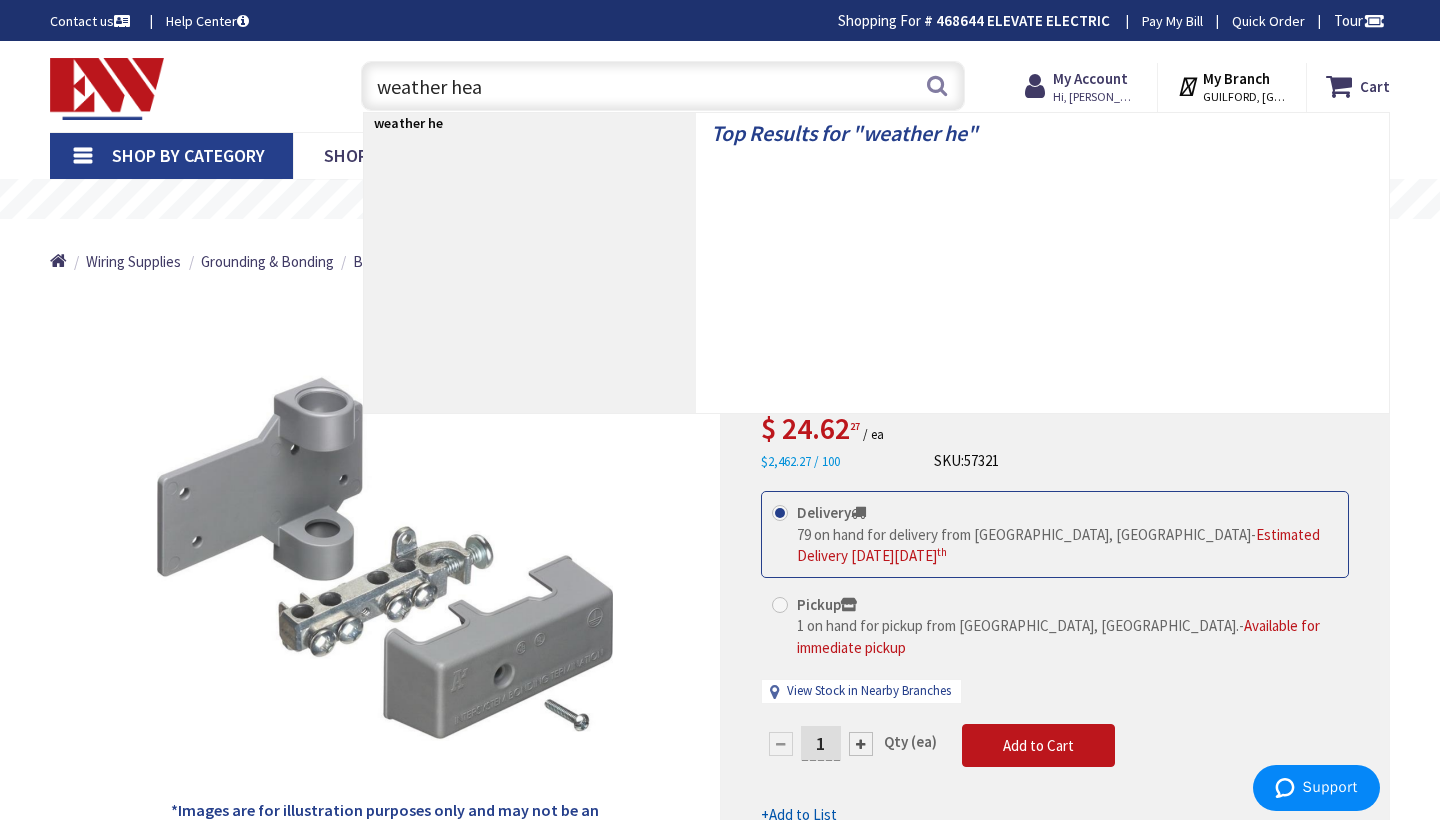 type on "weather head" 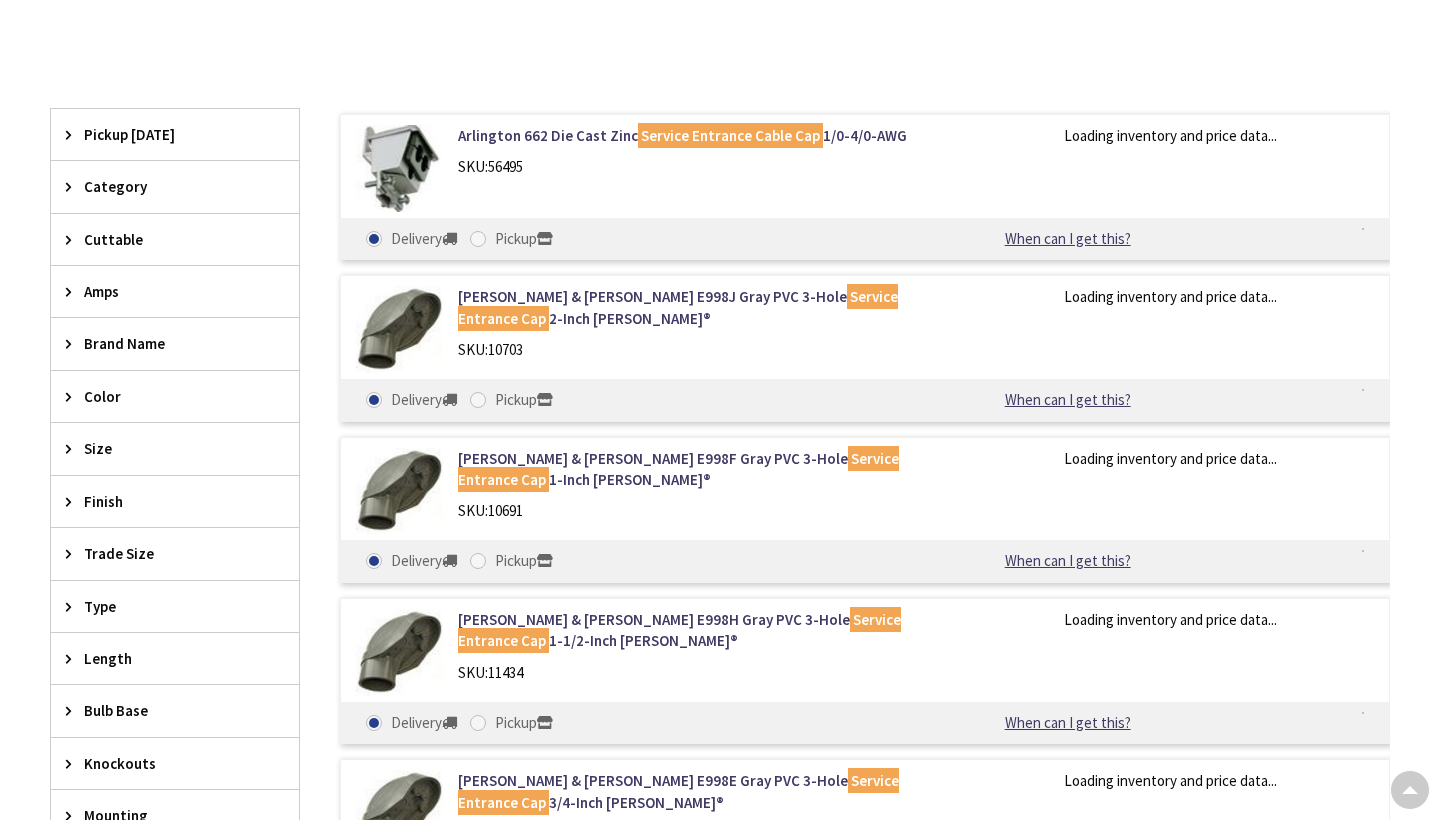 scroll, scrollTop: 668, scrollLeft: 0, axis: vertical 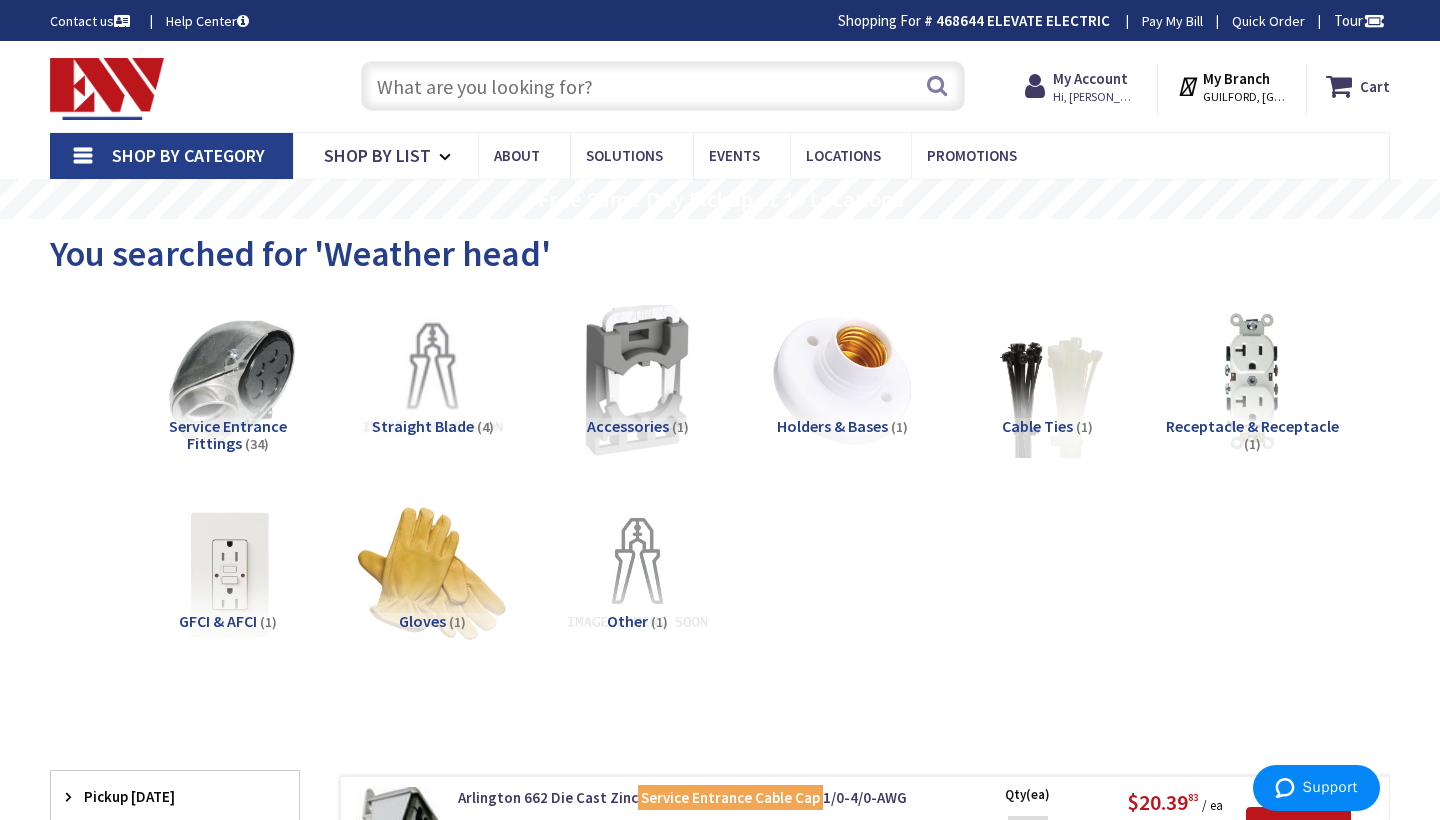click at bounding box center [663, 86] 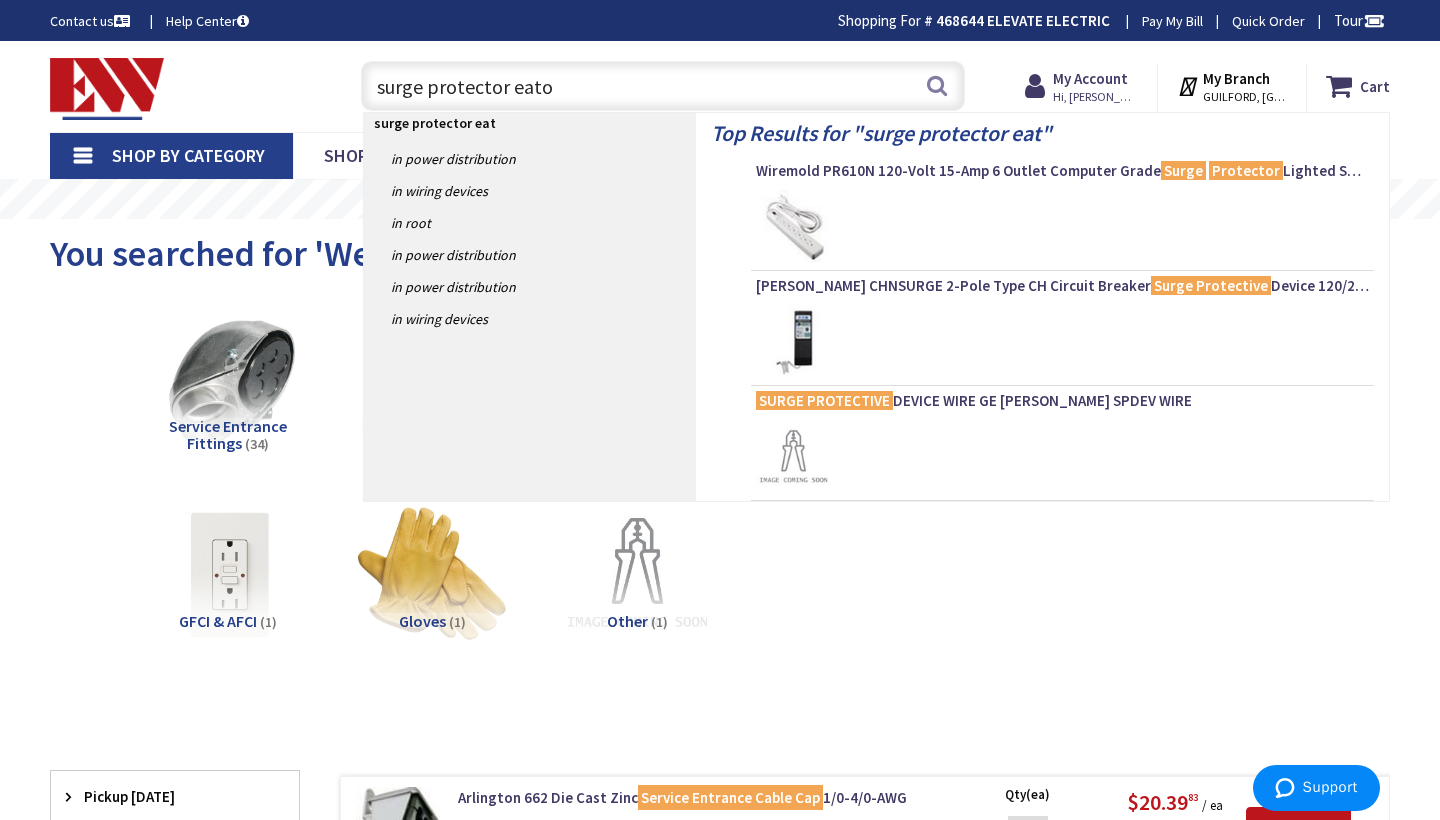 type on "surge protector eaton" 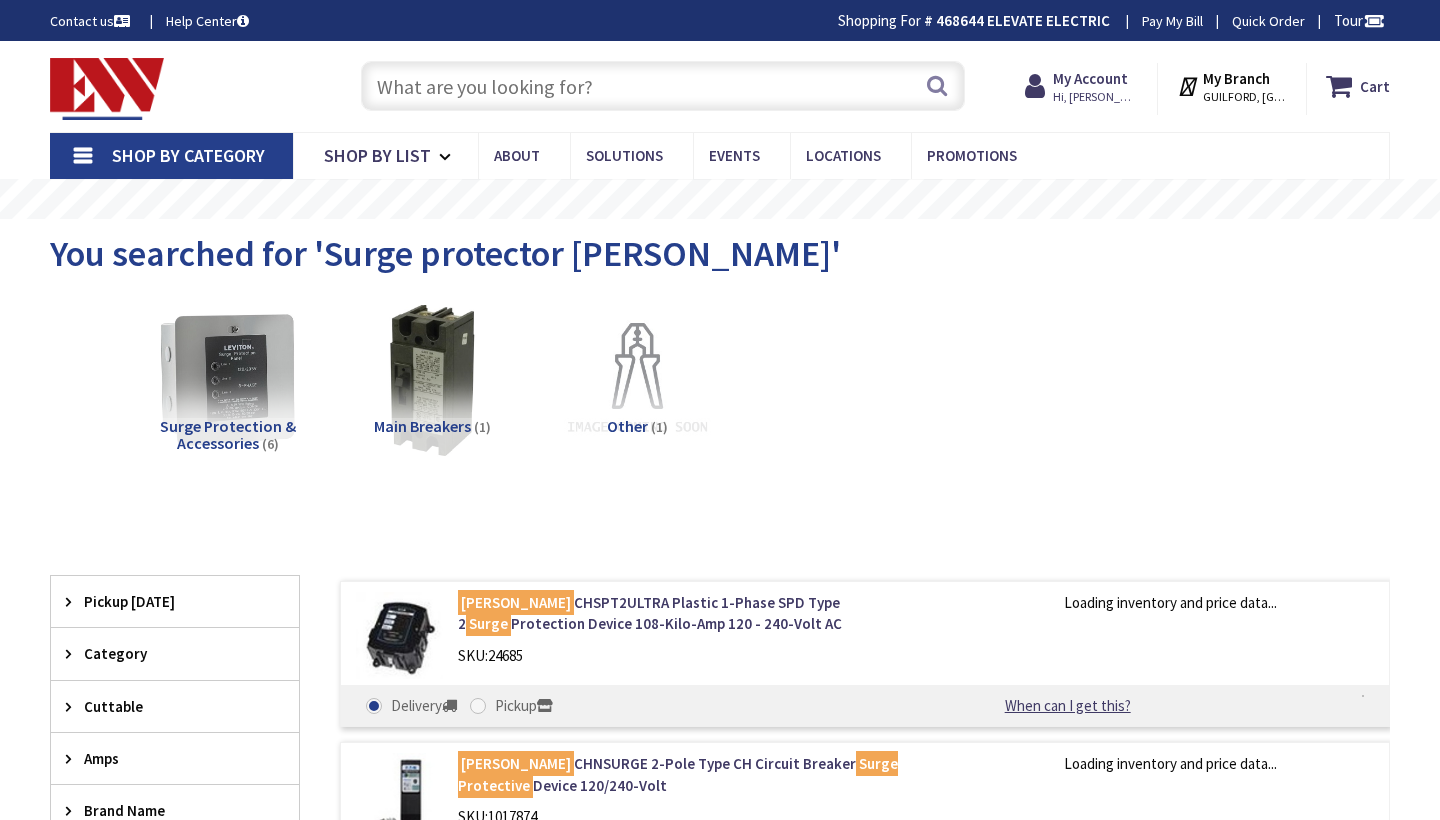 scroll, scrollTop: 0, scrollLeft: 0, axis: both 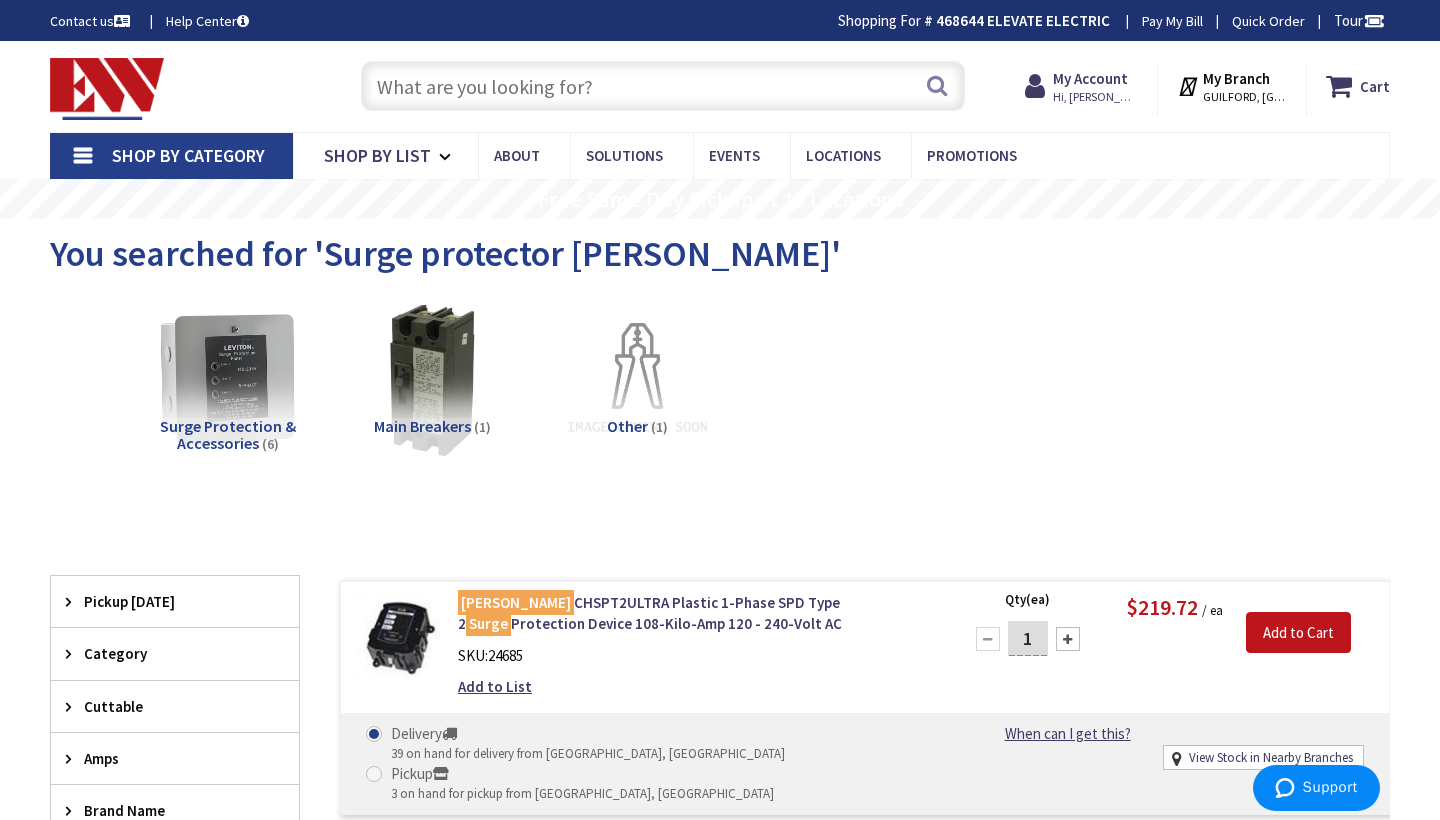 click at bounding box center [663, 86] 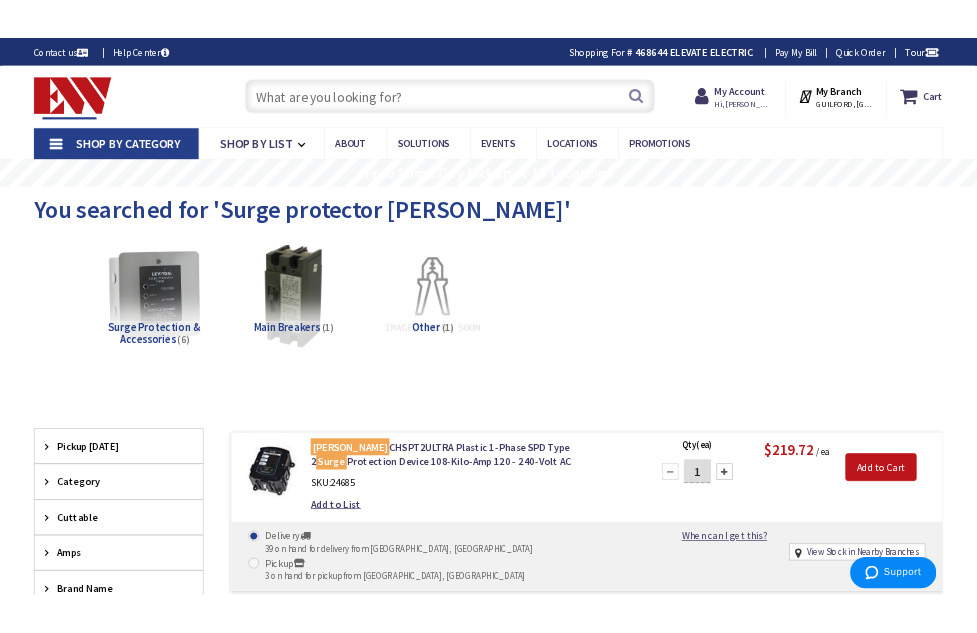 scroll, scrollTop: 0, scrollLeft: 0, axis: both 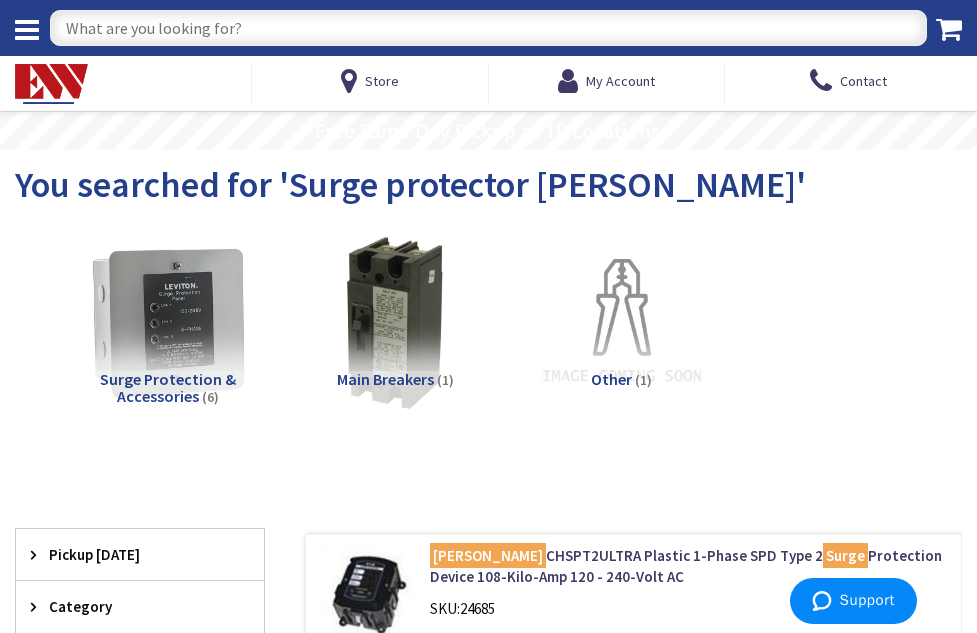 click on "Search" at bounding box center (488, 28) 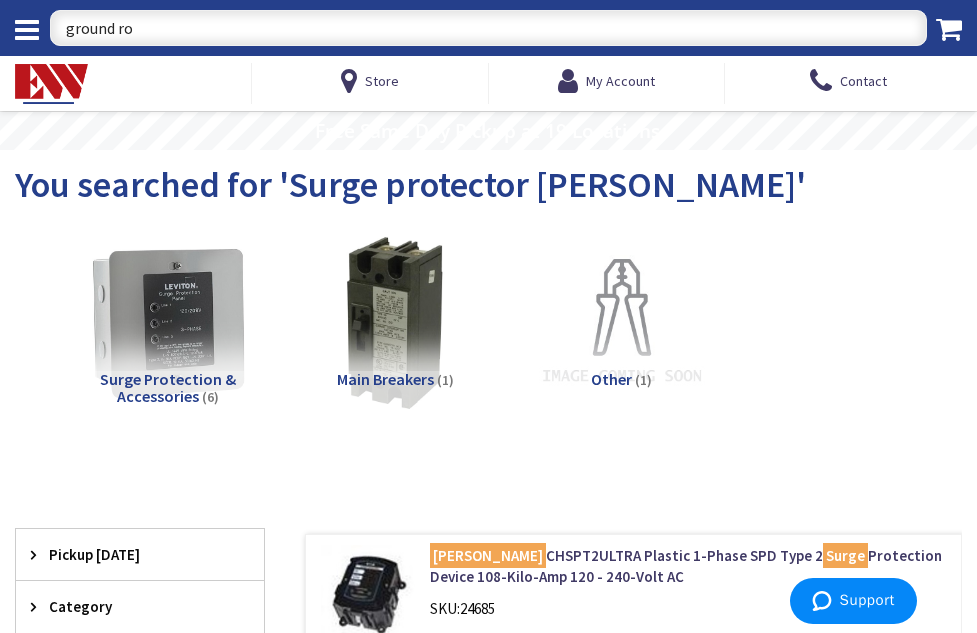 type on "ground rod" 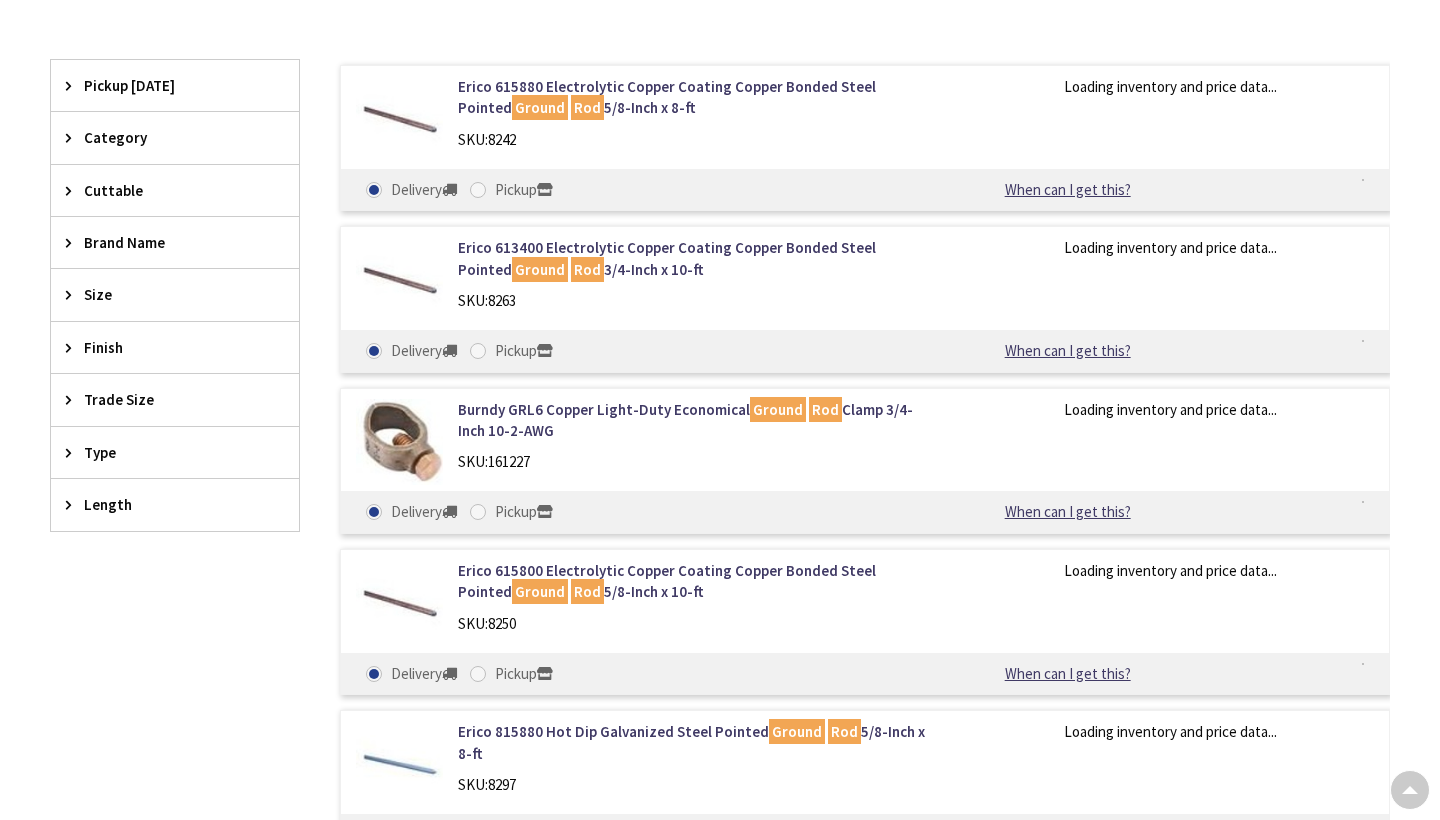 scroll, scrollTop: 711, scrollLeft: 0, axis: vertical 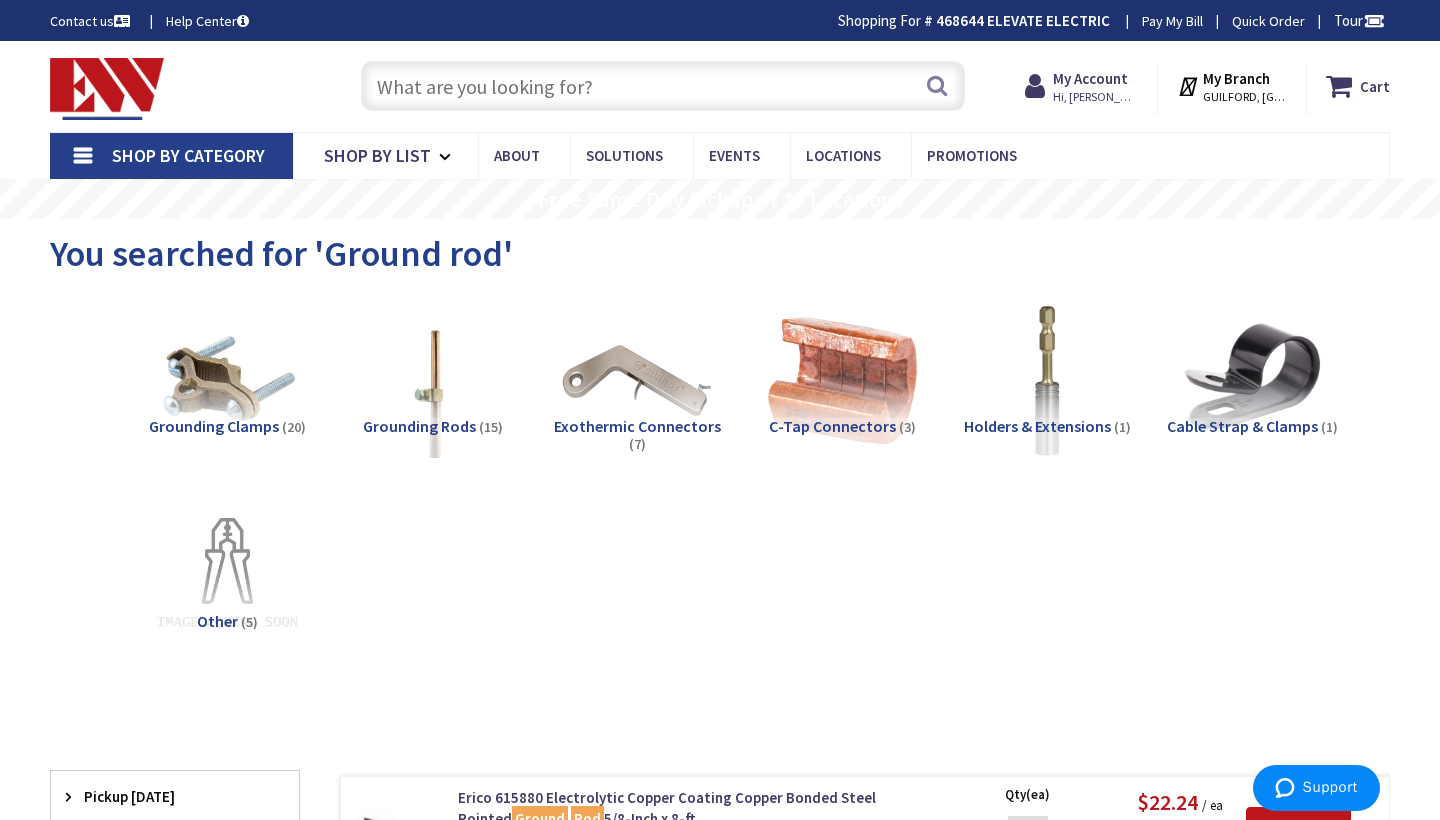click at bounding box center [663, 86] 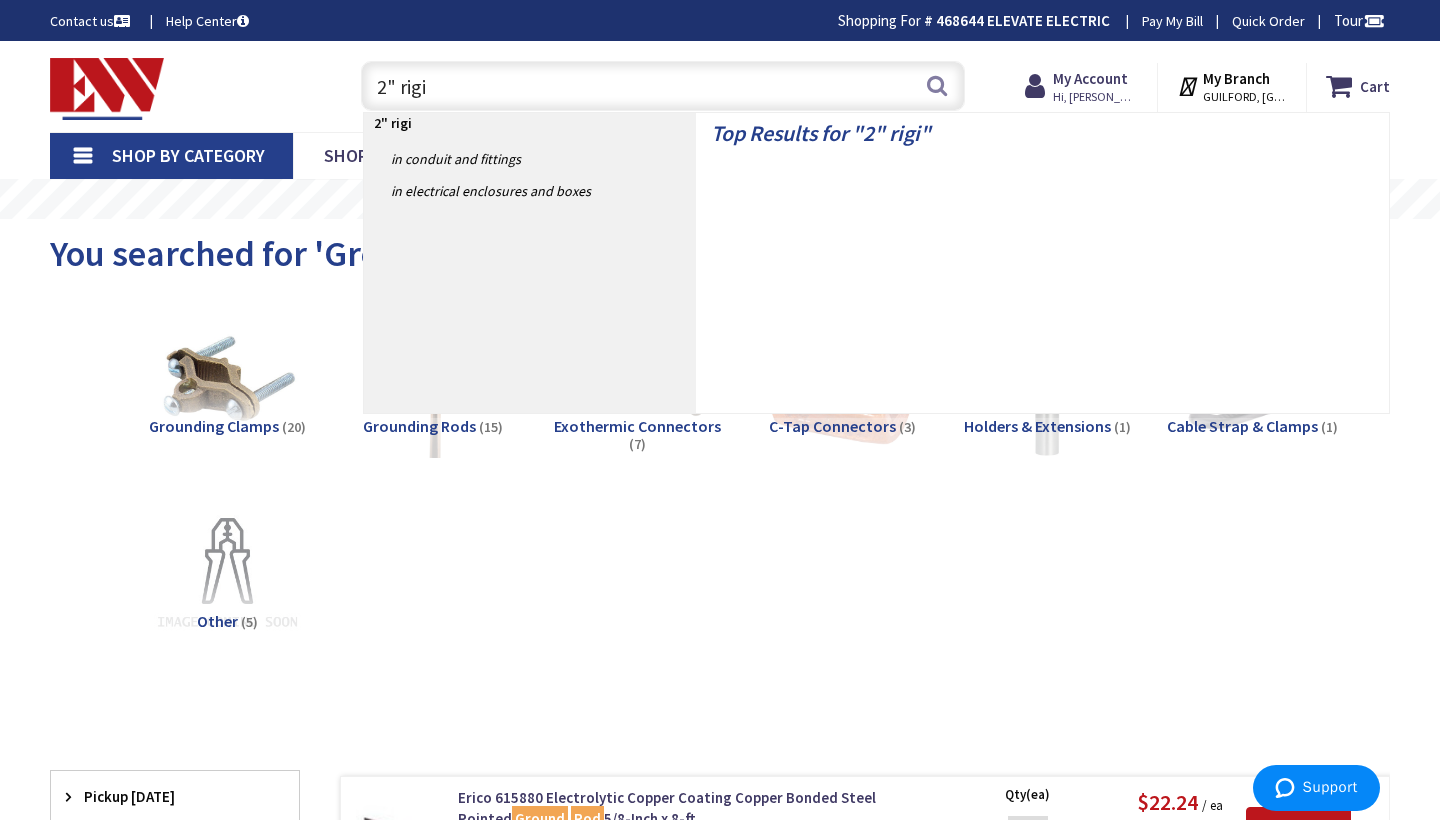 type on "2" rigid" 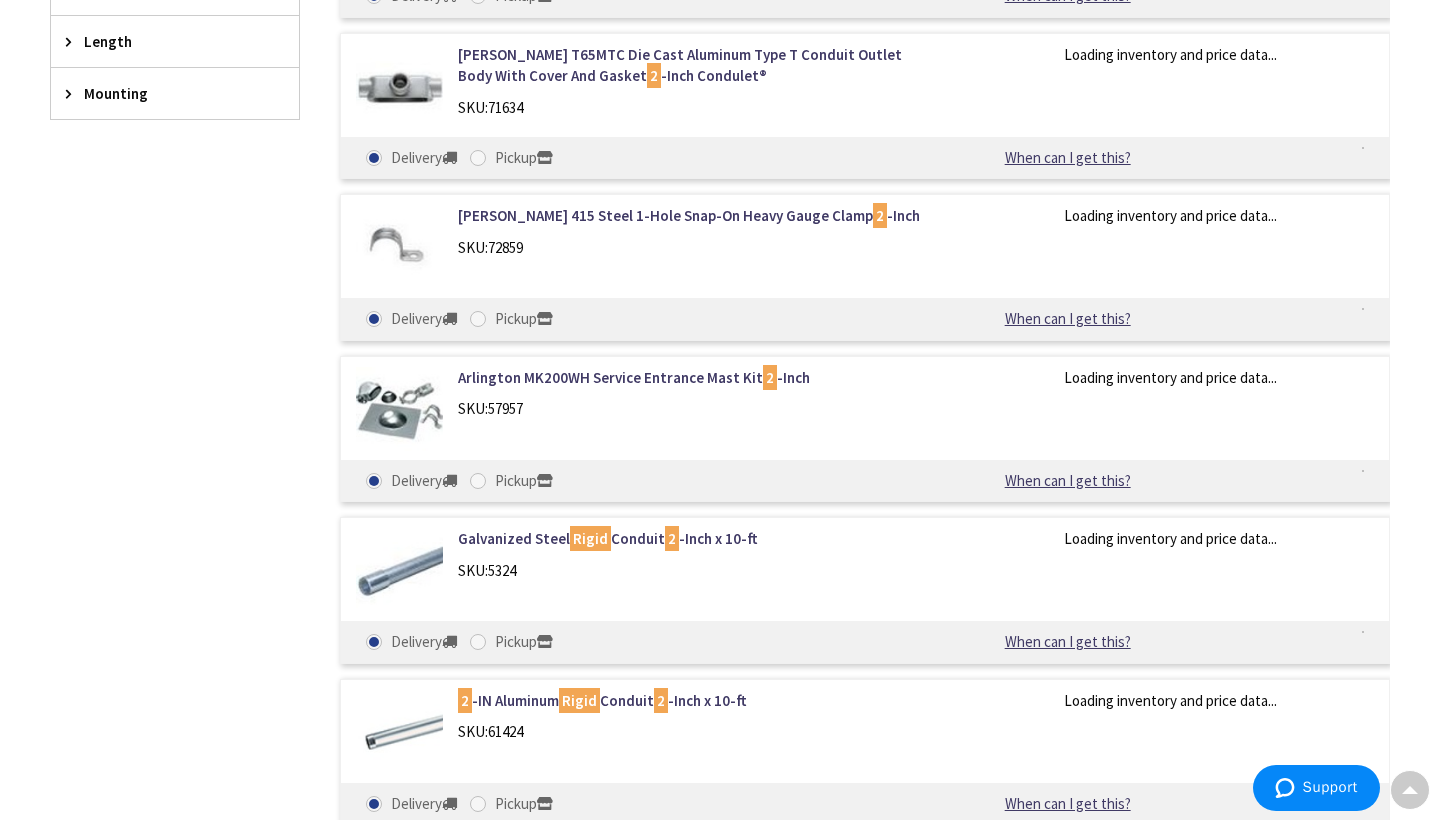 scroll, scrollTop: 1162, scrollLeft: 0, axis: vertical 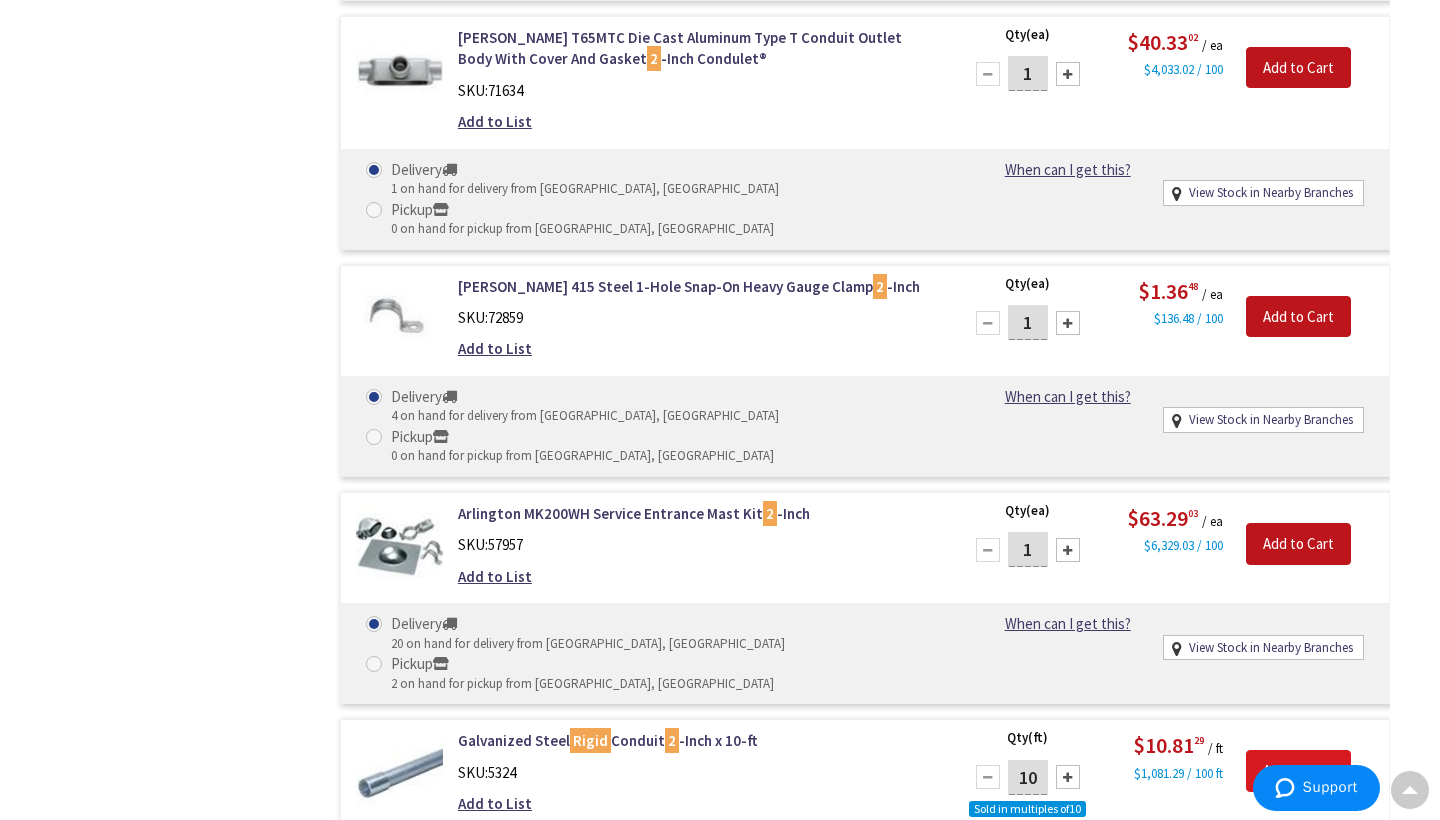 click on "Add to Cart" at bounding box center (1298, 771) 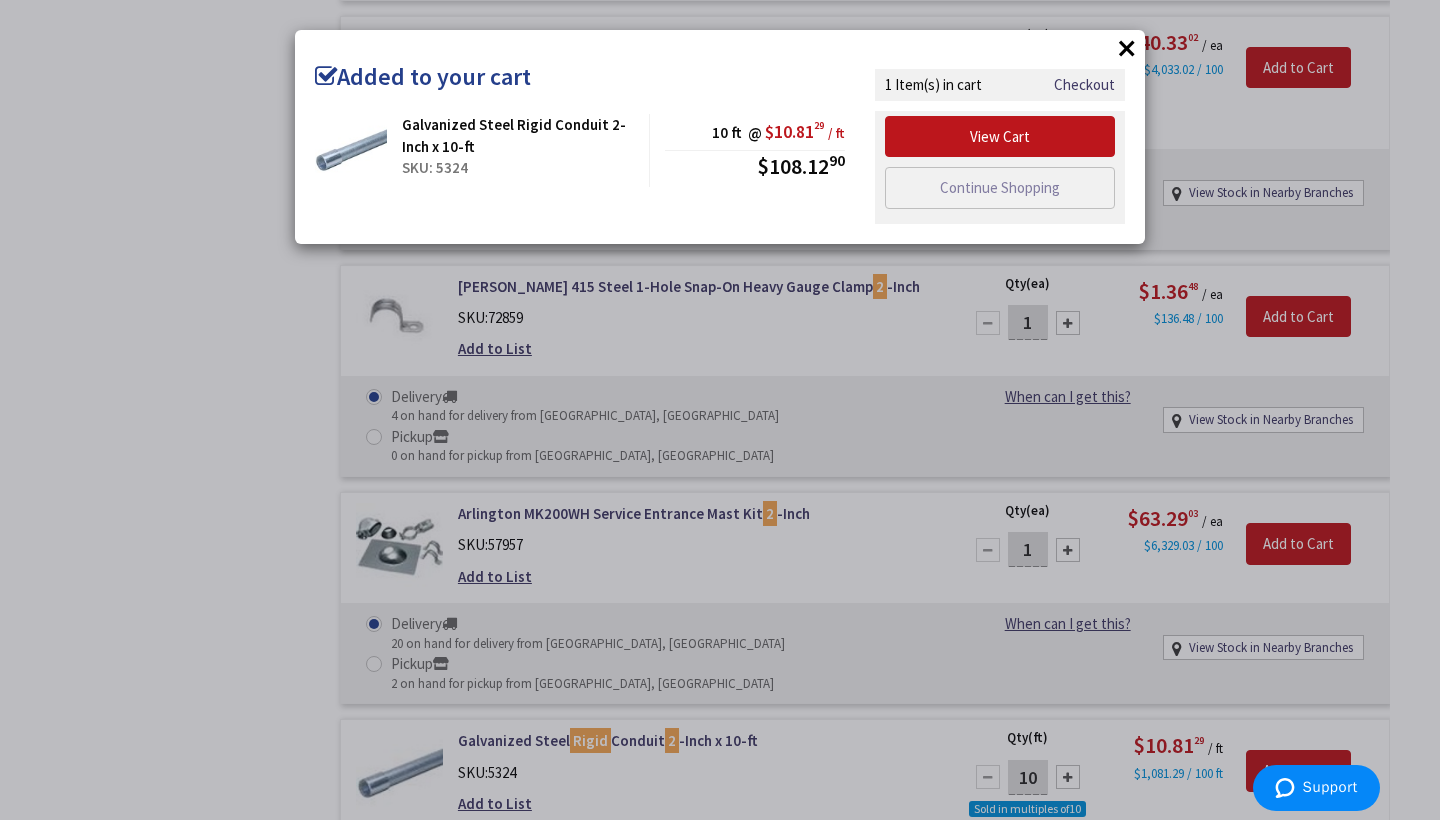 click on "×" at bounding box center (1127, 48) 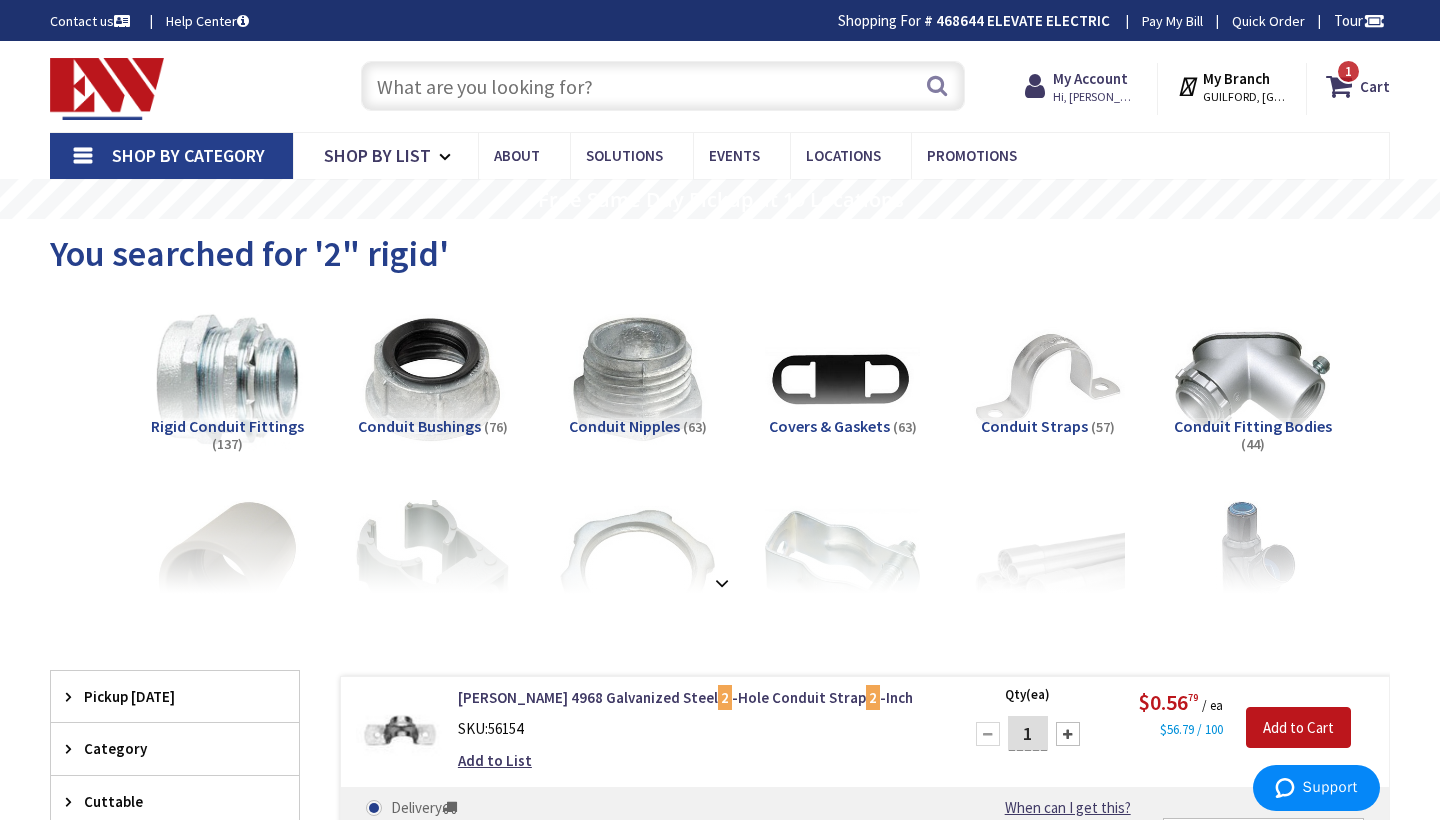 scroll, scrollTop: 0, scrollLeft: 0, axis: both 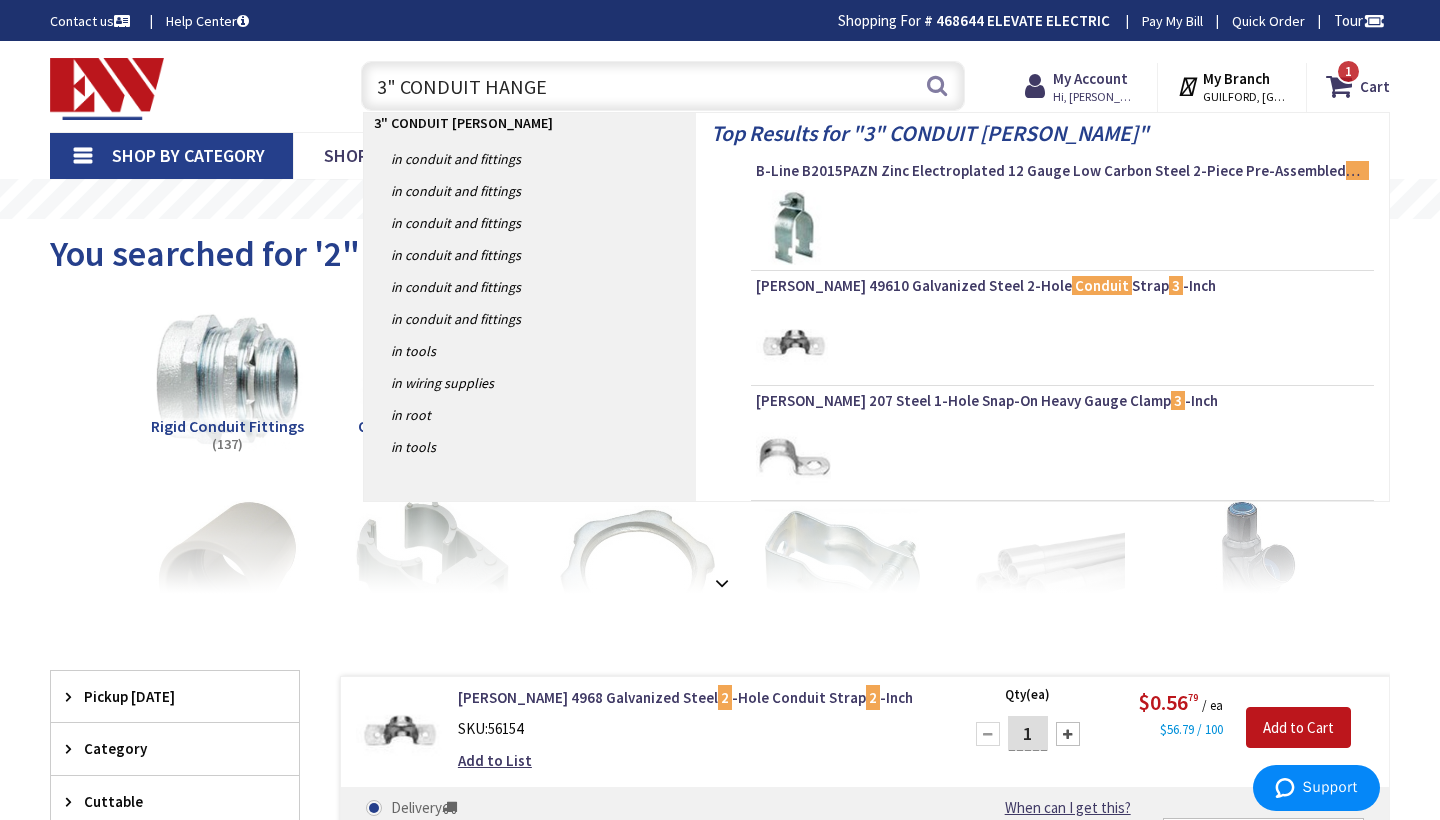 type on "3" CONDUIT HANGER" 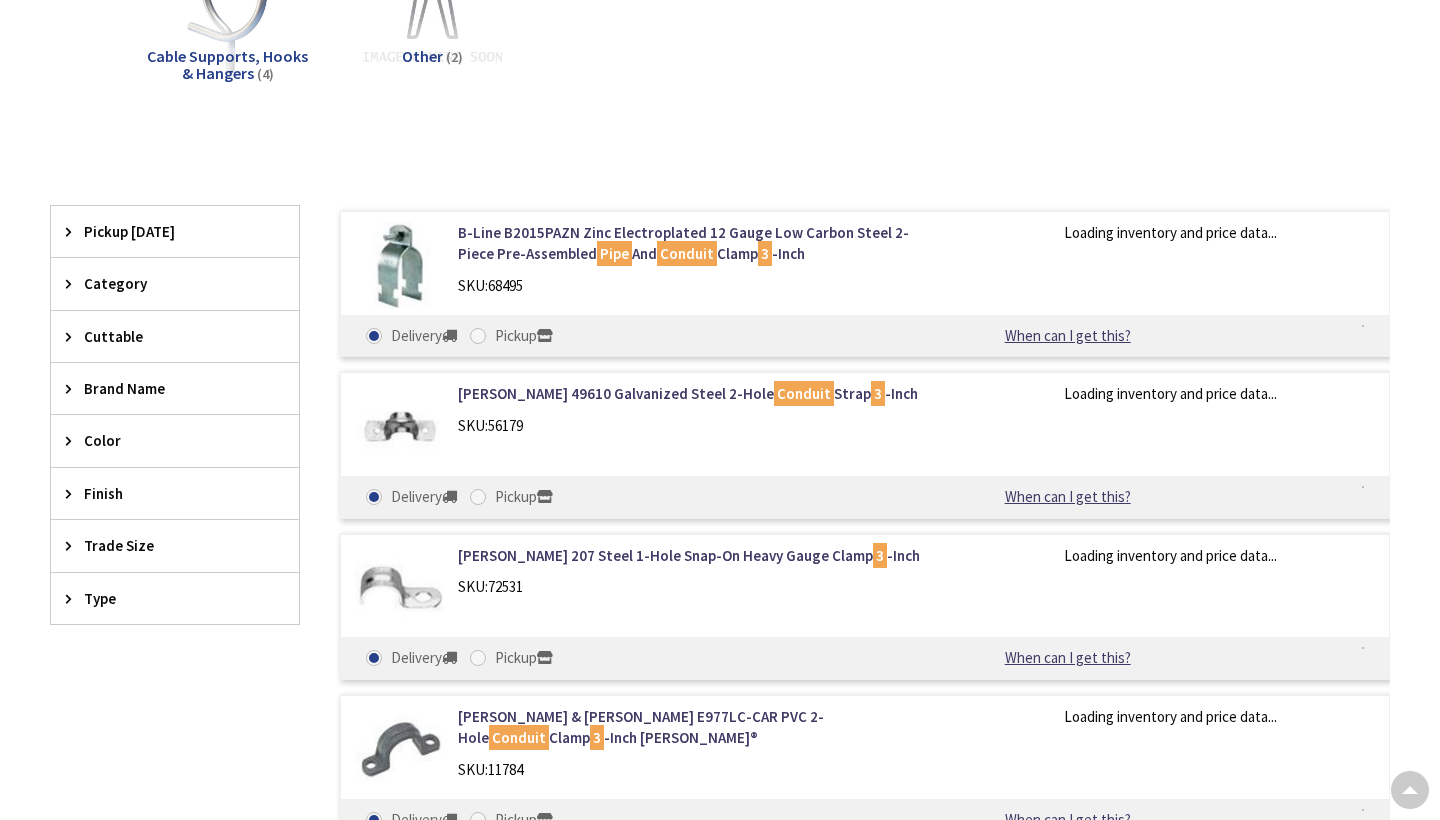 scroll, scrollTop: 0, scrollLeft: 0, axis: both 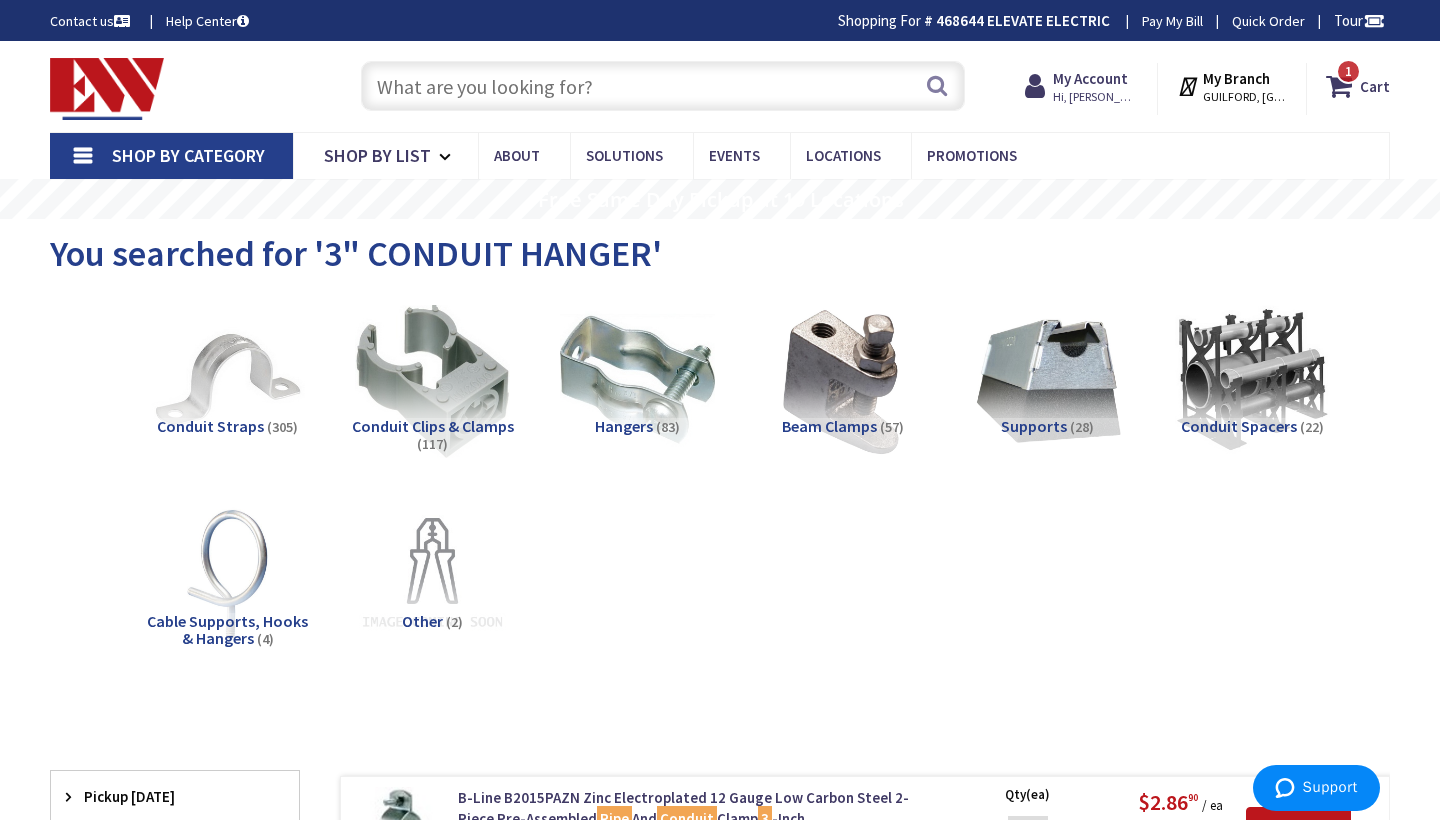click at bounding box center [663, 86] 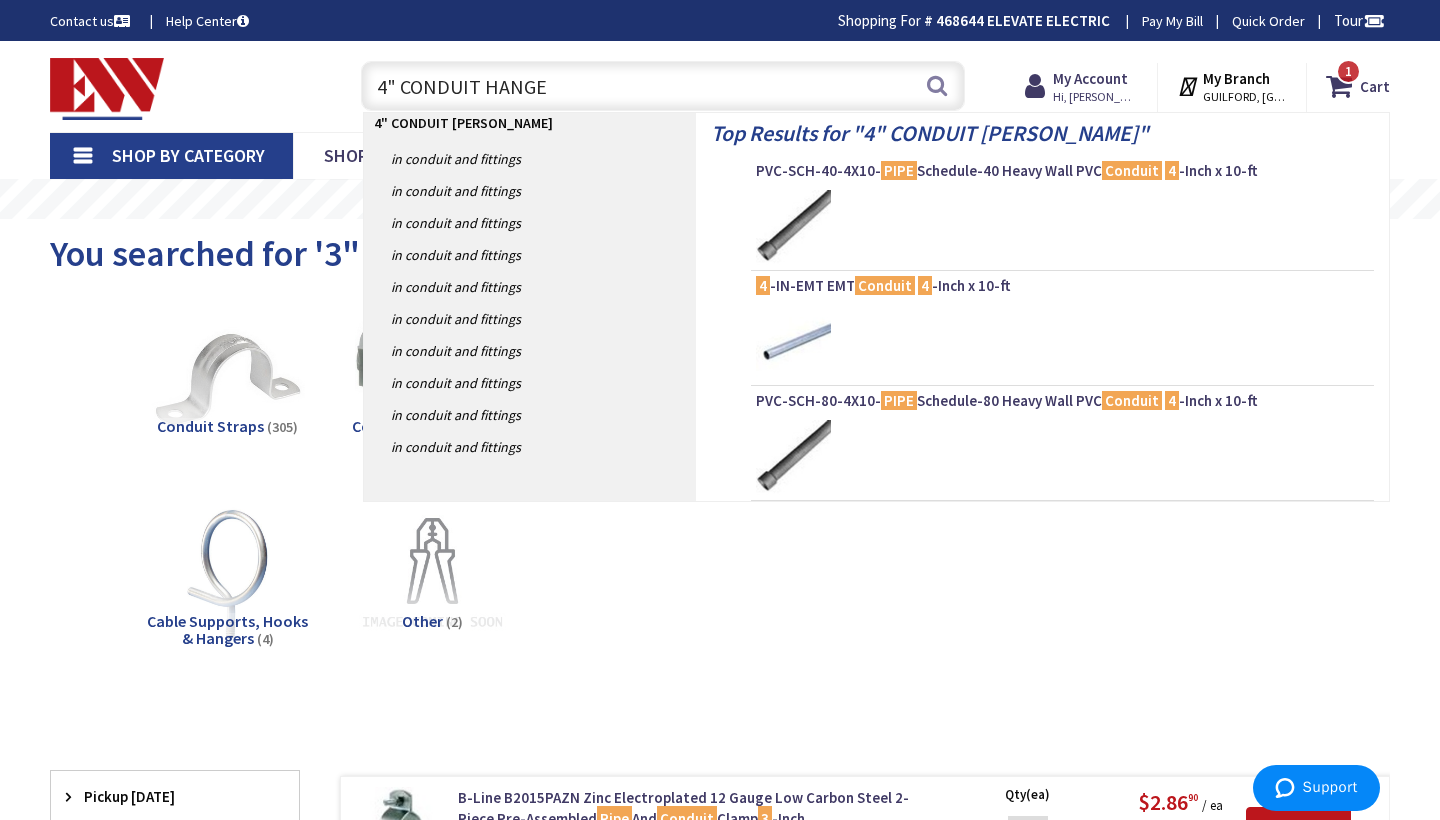 type on "4" CONDUIT HANGER" 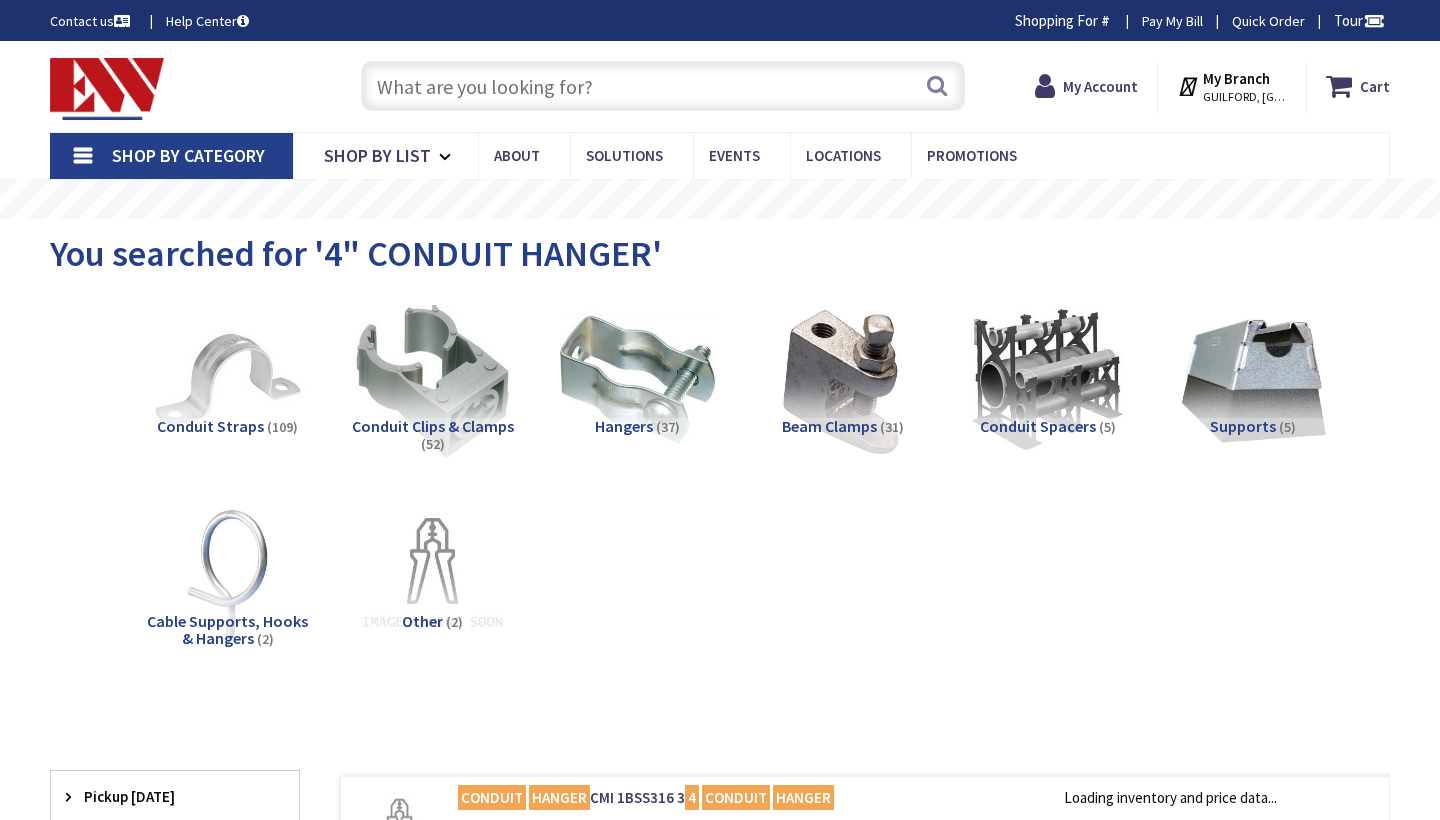 scroll, scrollTop: 0, scrollLeft: 0, axis: both 